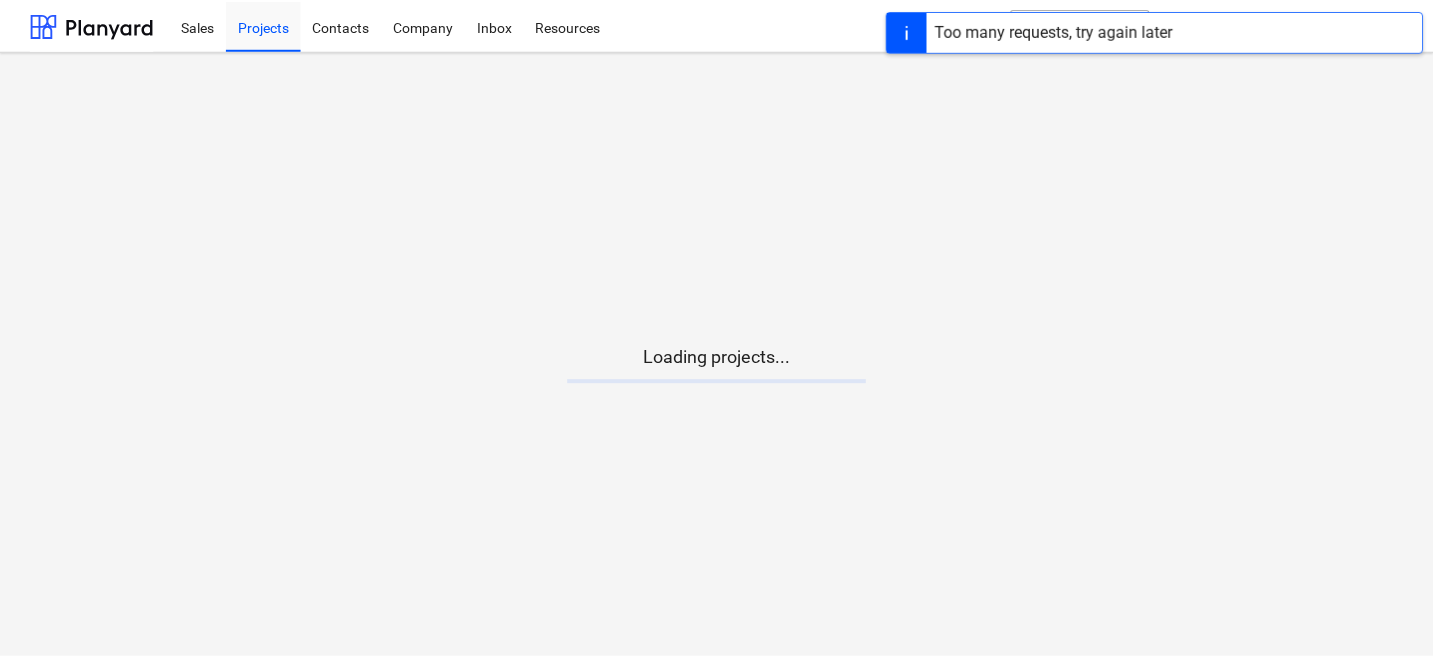 scroll, scrollTop: 0, scrollLeft: 0, axis: both 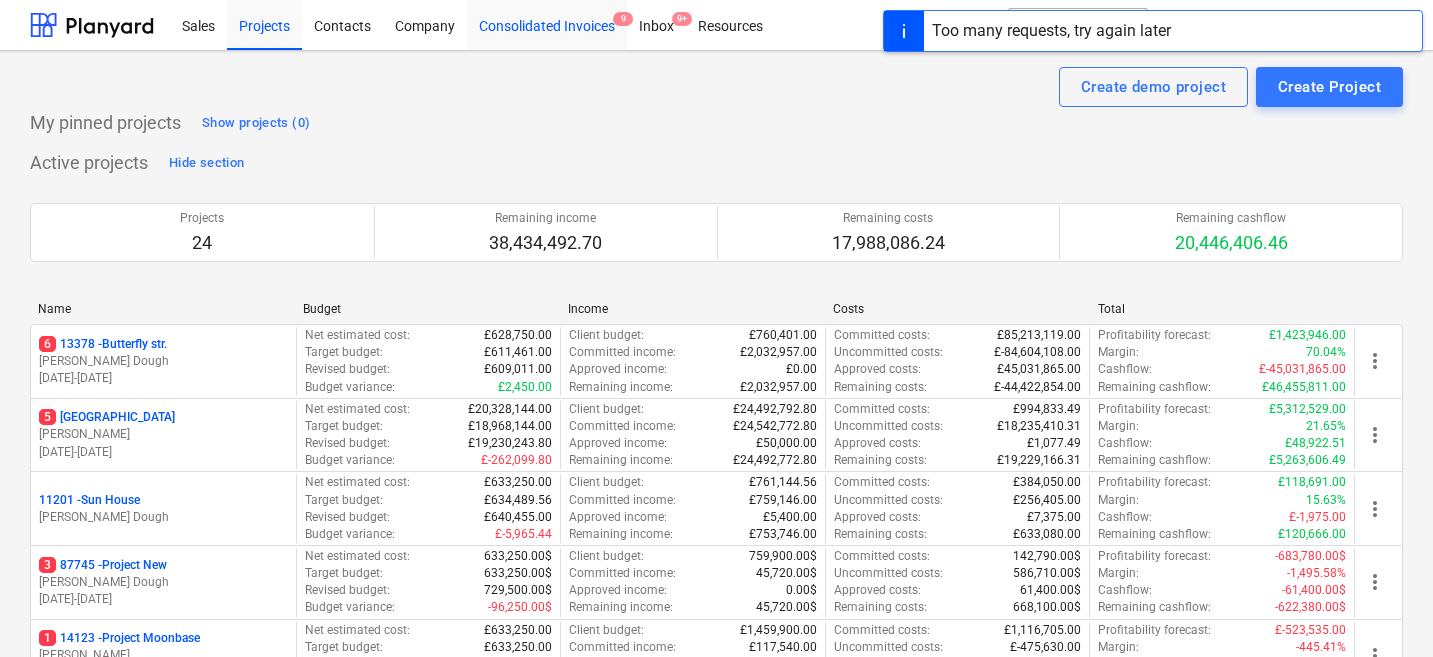 click on "Consolidated Invoices 9" at bounding box center [547, 24] 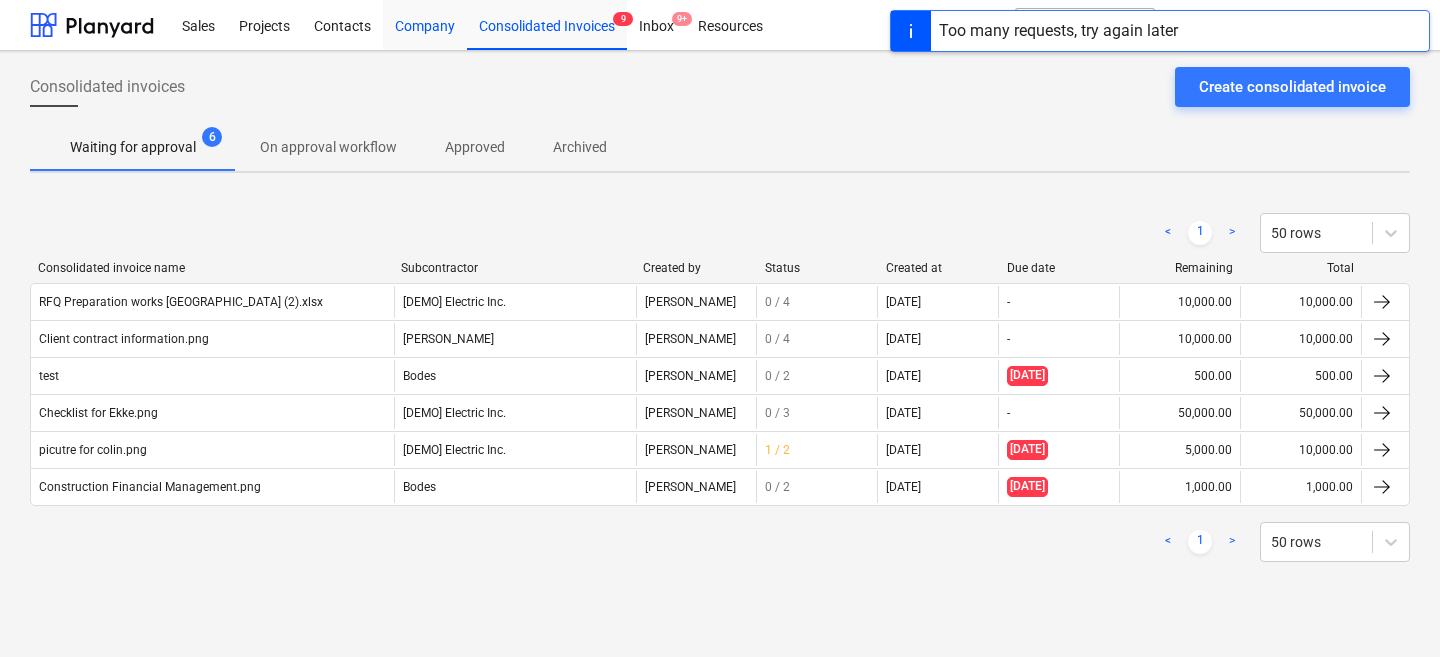 click on "Company" at bounding box center [425, 24] 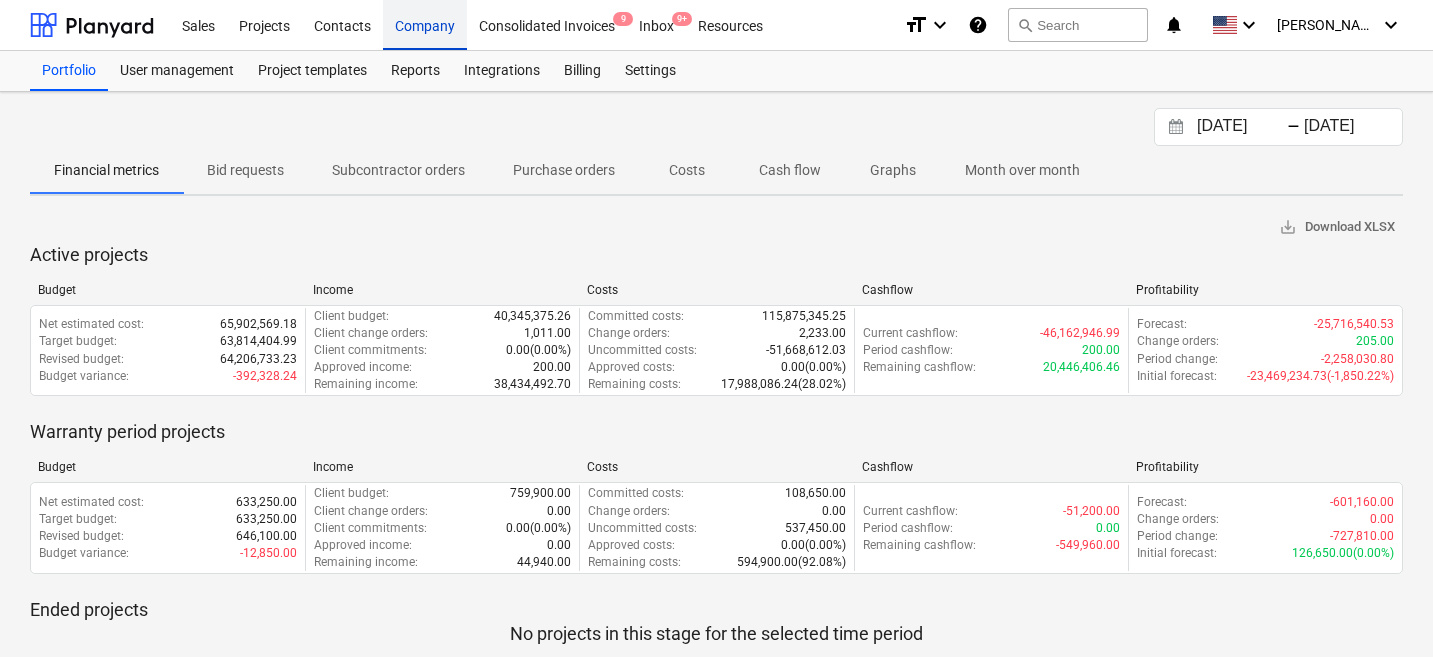 click on "Company" at bounding box center (425, 24) 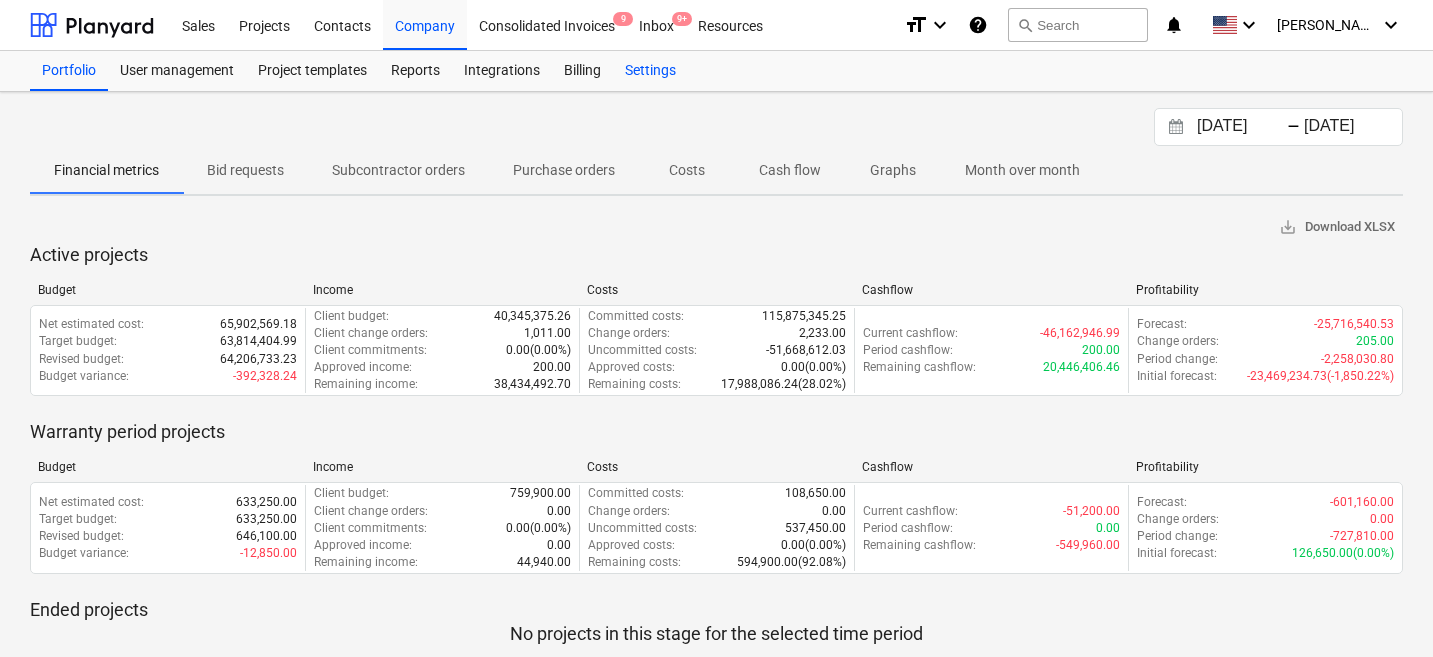 click on "Settings" at bounding box center [650, 71] 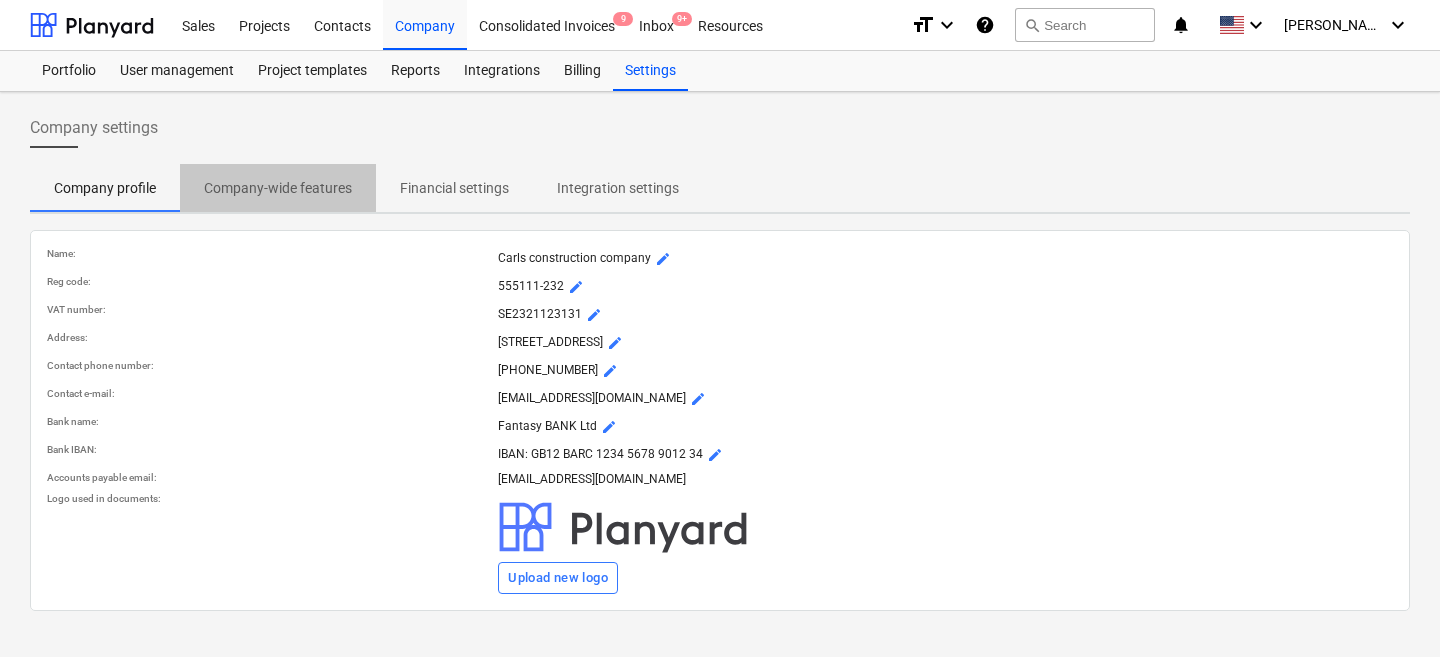 click on "Company-wide features" at bounding box center (278, 188) 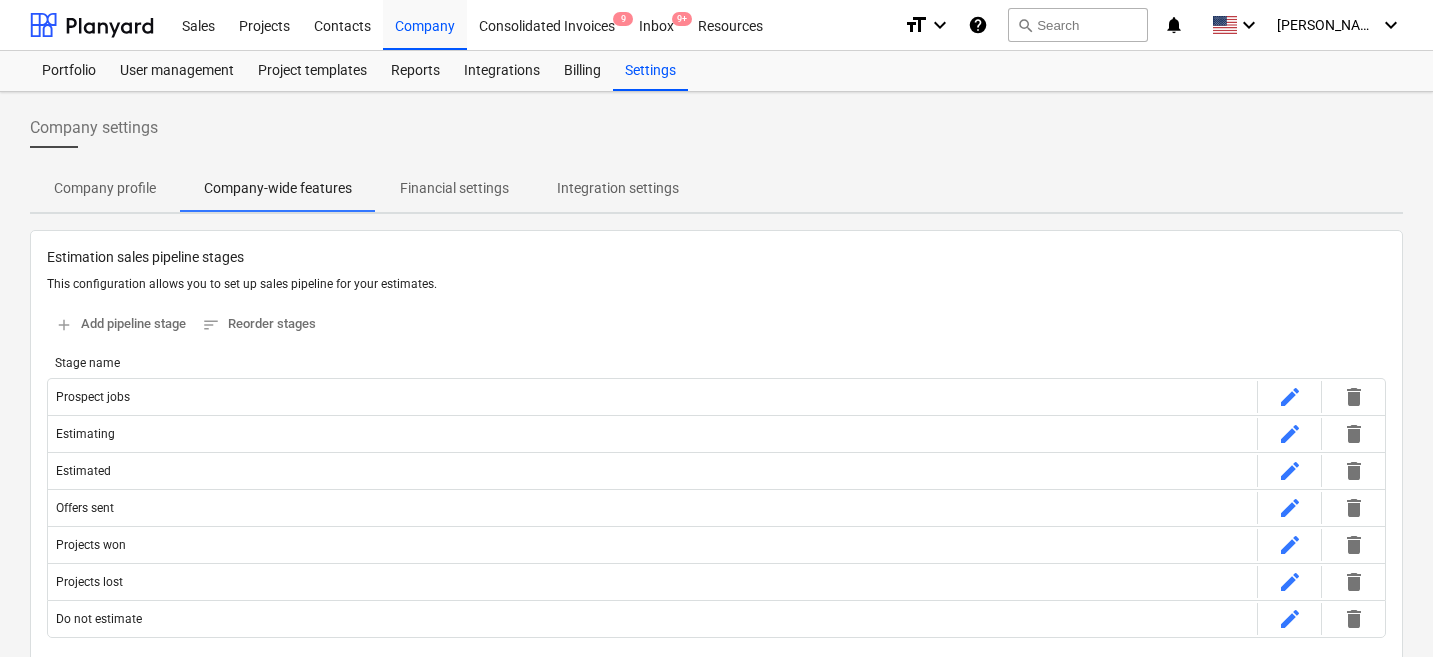 type 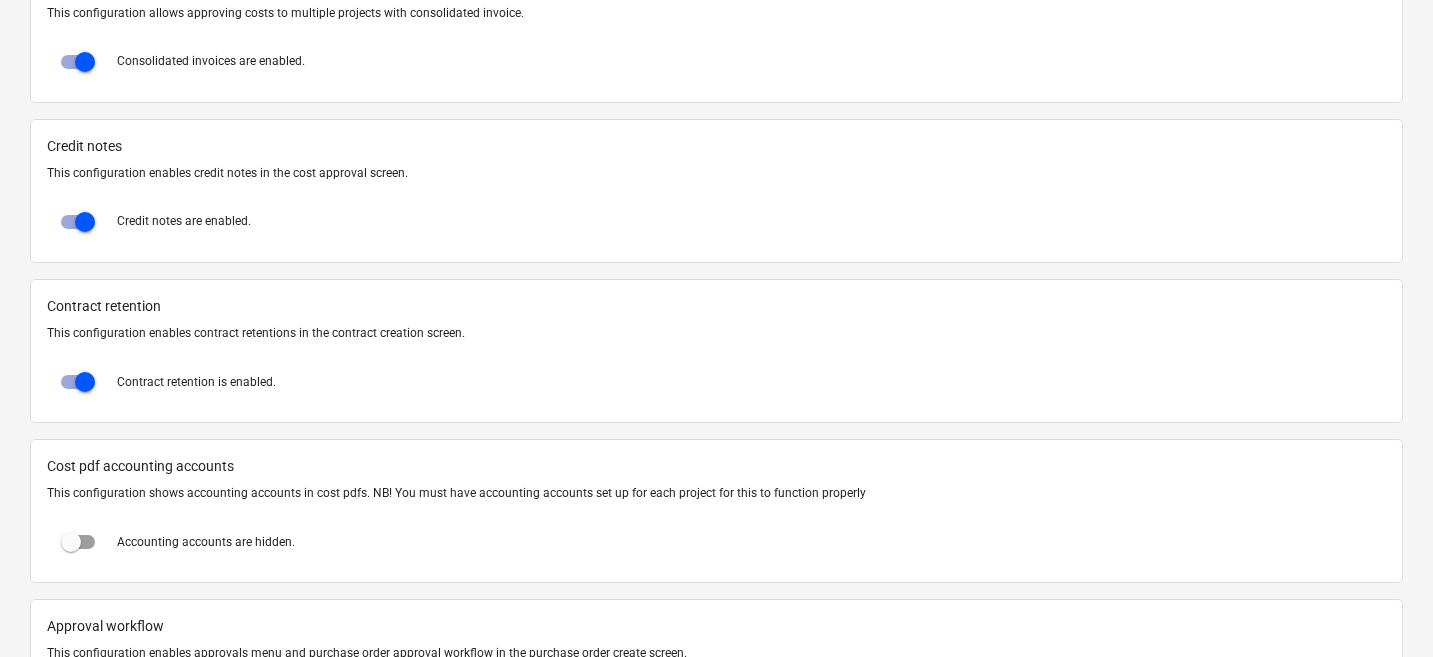 scroll, scrollTop: 1371, scrollLeft: 0, axis: vertical 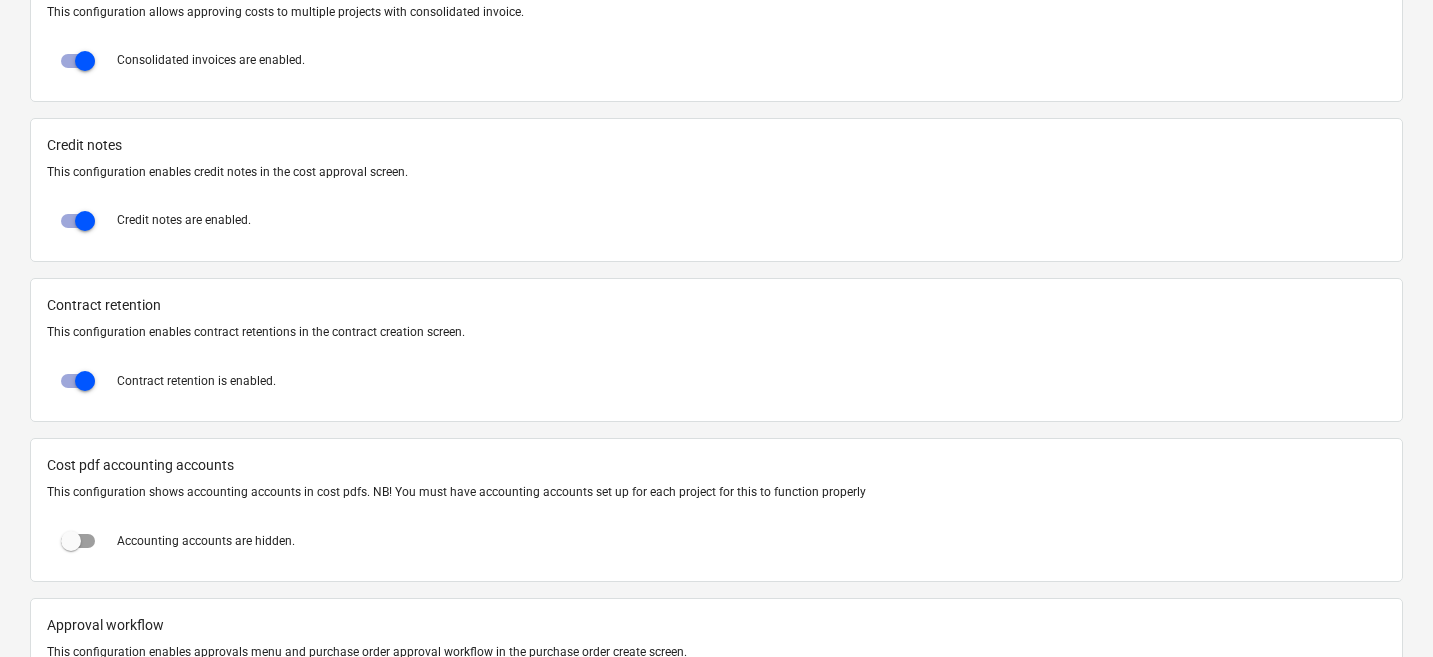 click on "This configuration enables contract retentions in the contract creation screen." at bounding box center (716, 332) 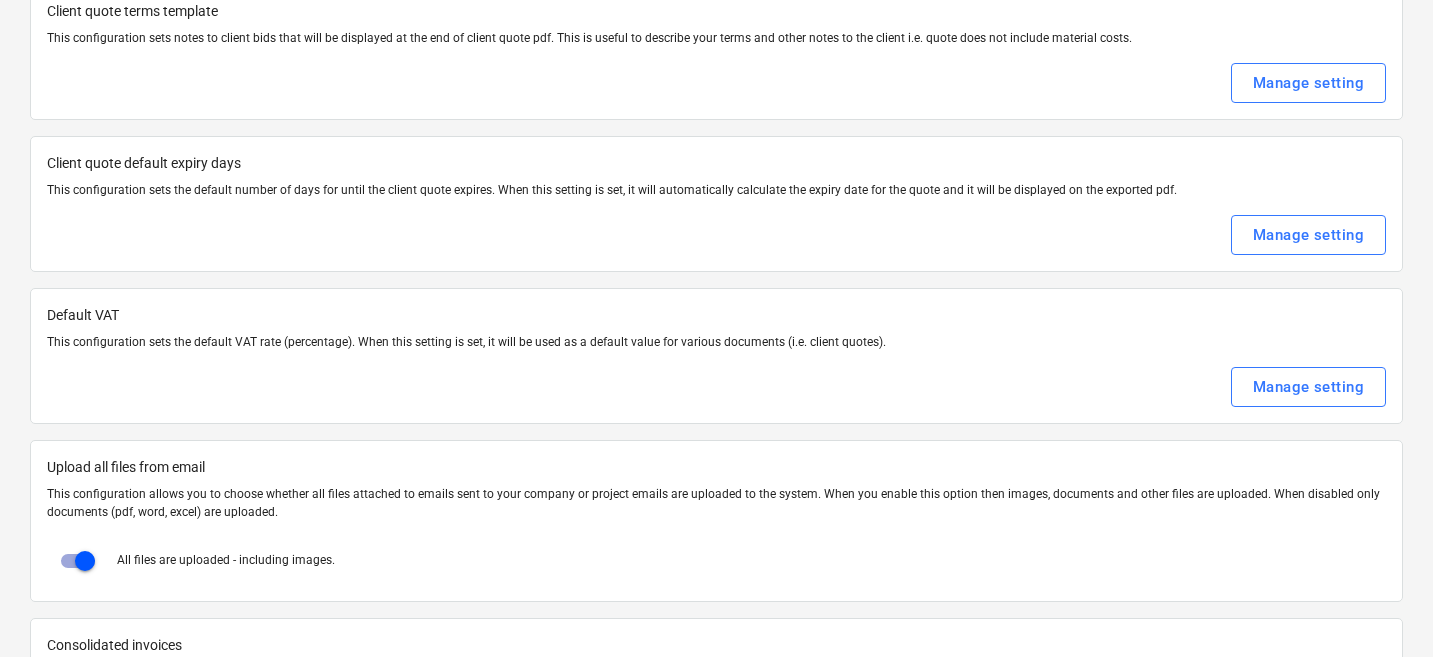 scroll, scrollTop: 0, scrollLeft: 0, axis: both 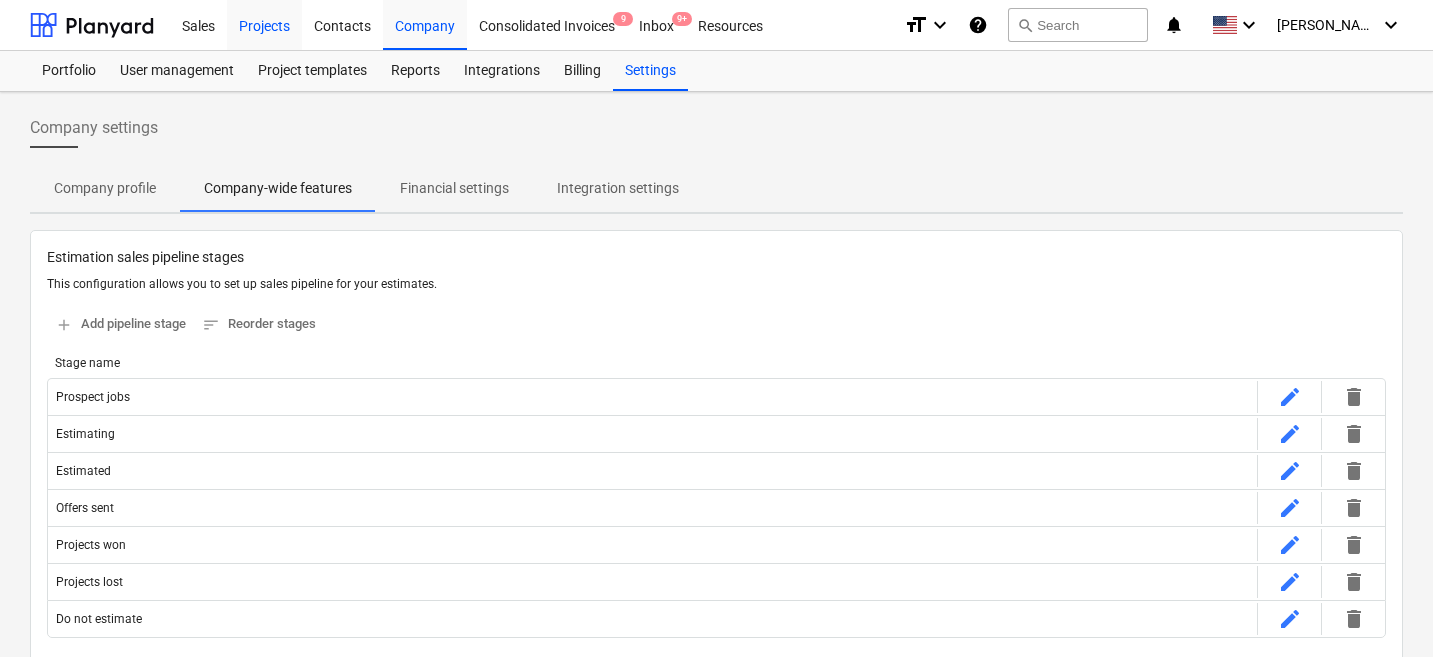 click on "Projects" at bounding box center (264, 24) 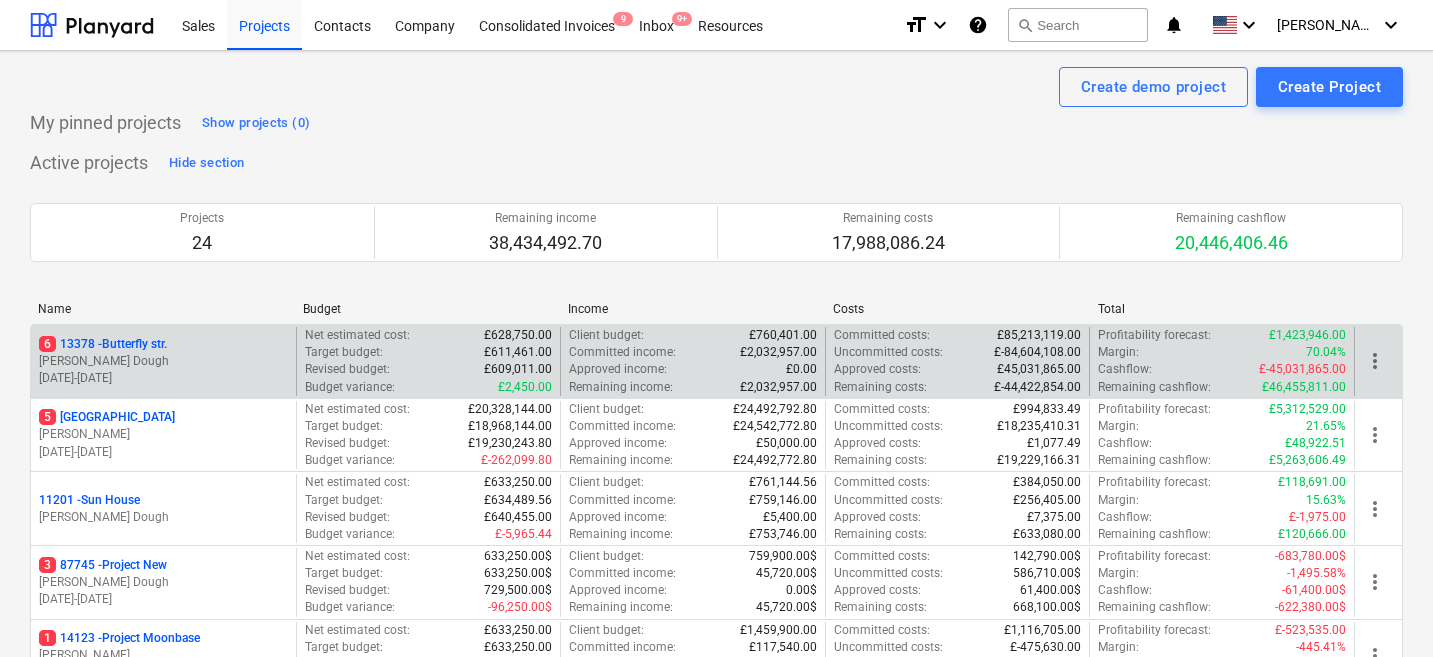click on "6  [STREET_ADDRESS]" at bounding box center [103, 344] 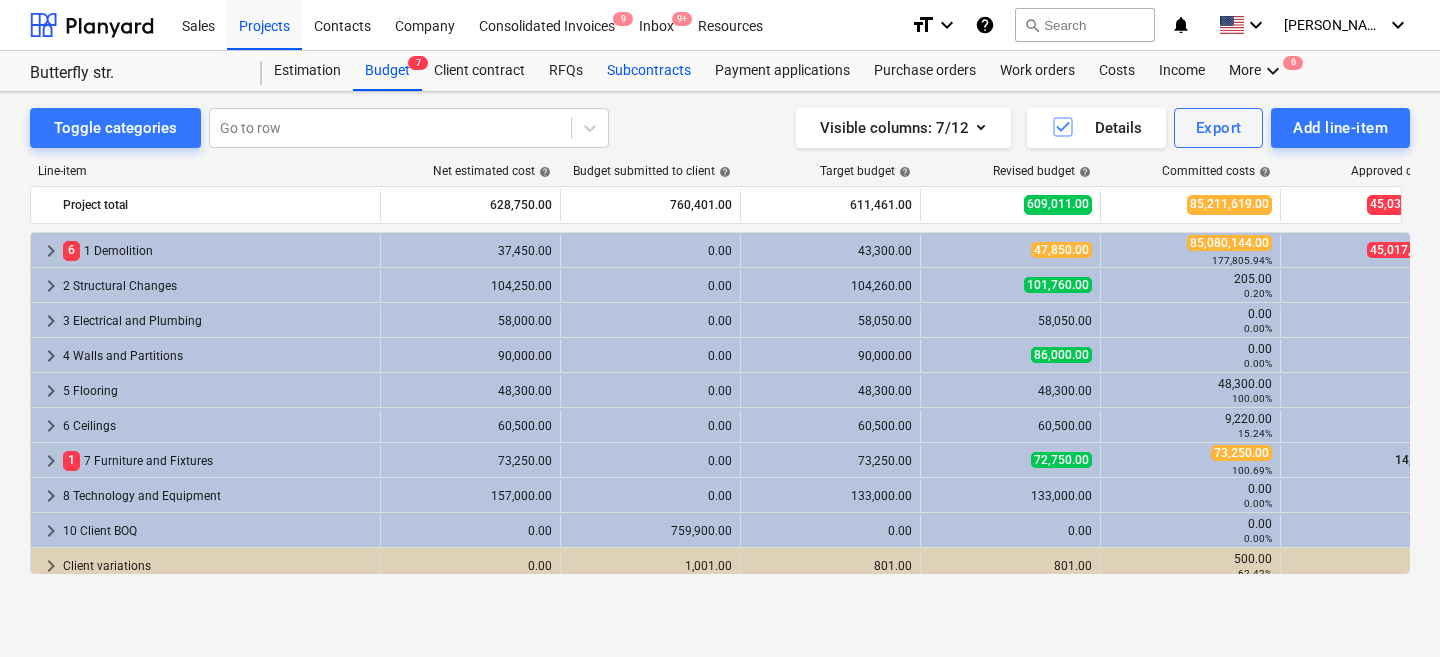 click on "Subcontracts" at bounding box center (649, 71) 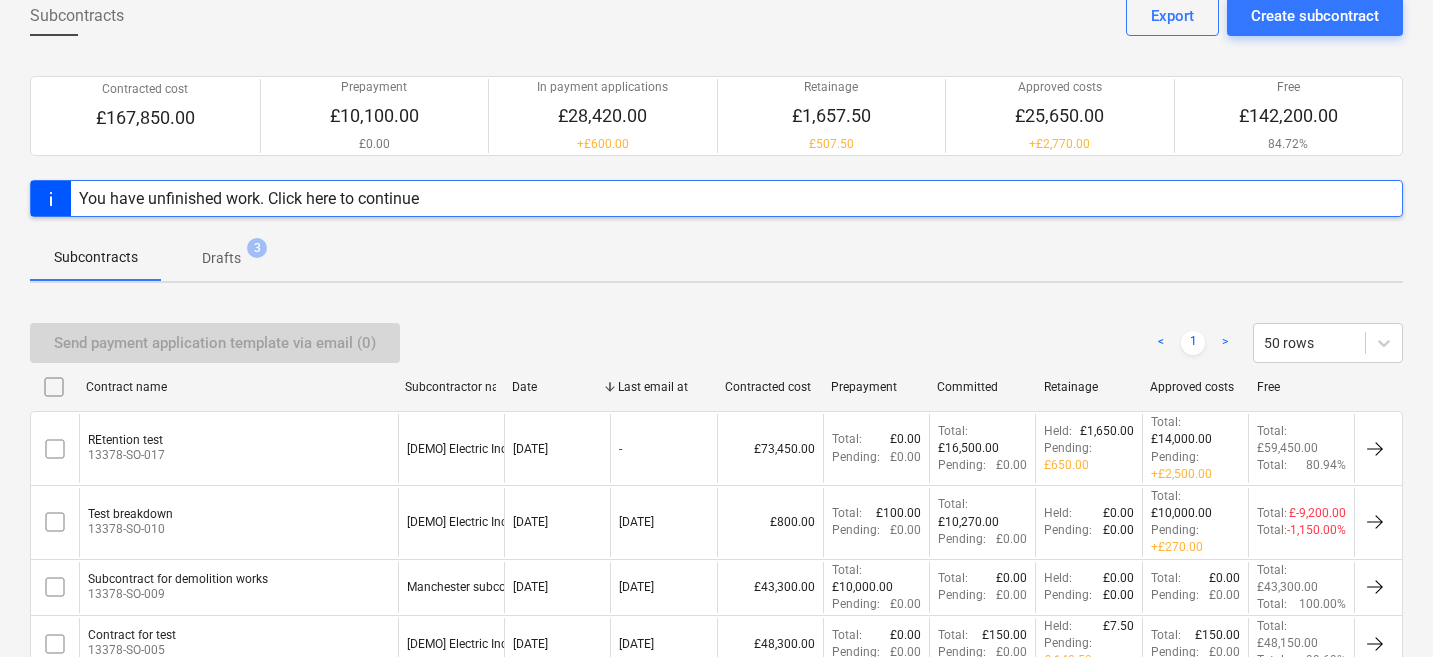 scroll, scrollTop: 0, scrollLeft: 0, axis: both 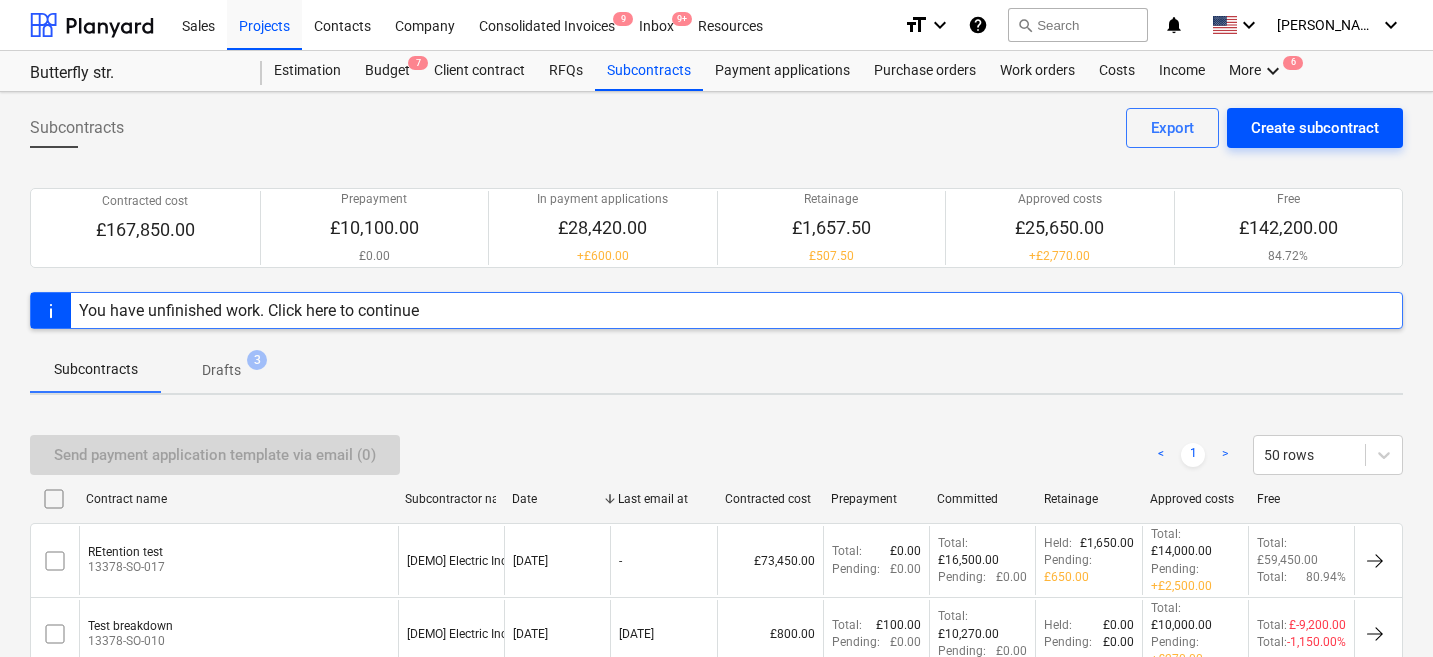 click on "Create subcontract" at bounding box center (1315, 128) 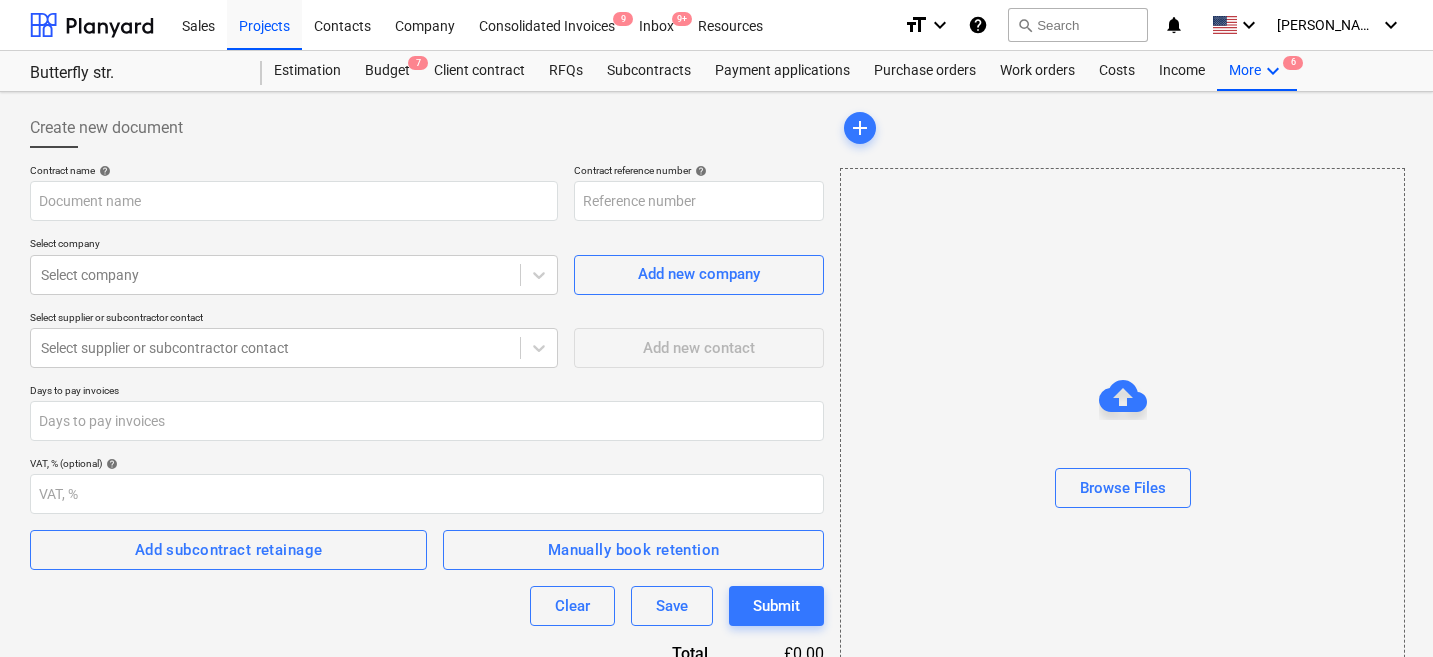 type on "13378-SO-018" 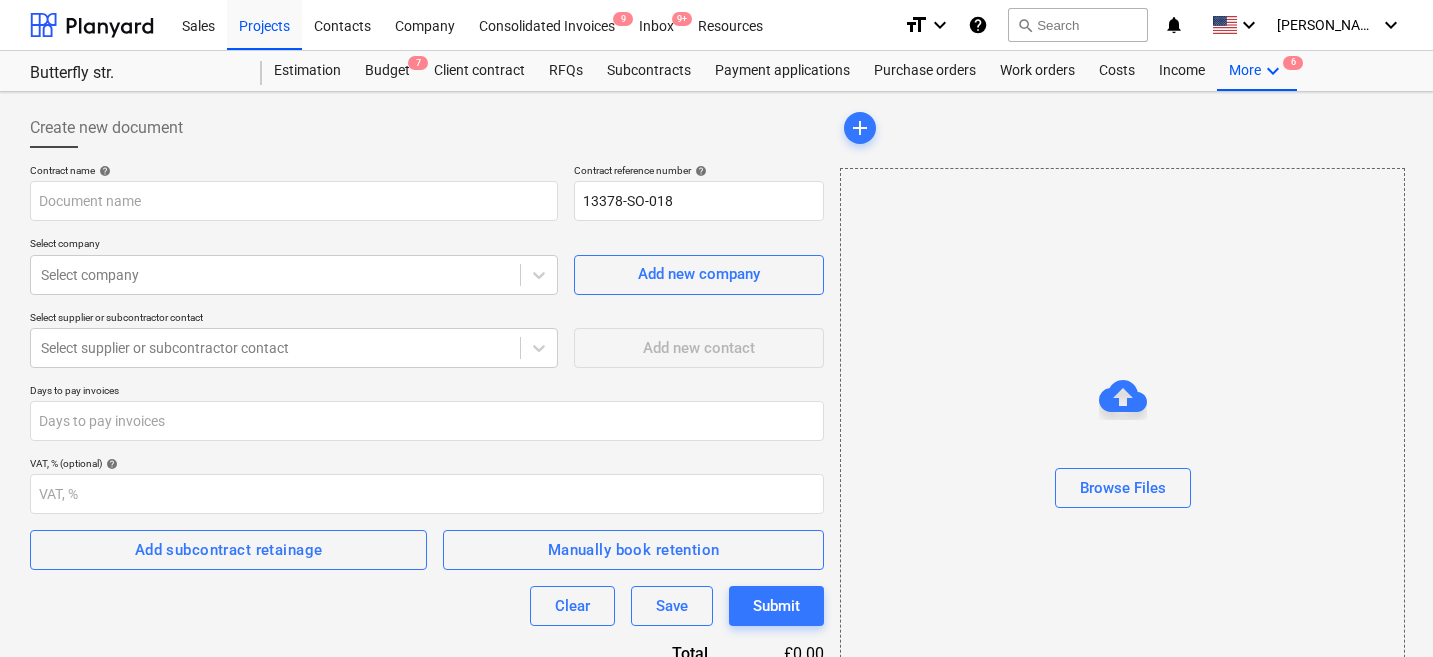 scroll, scrollTop: 98, scrollLeft: 0, axis: vertical 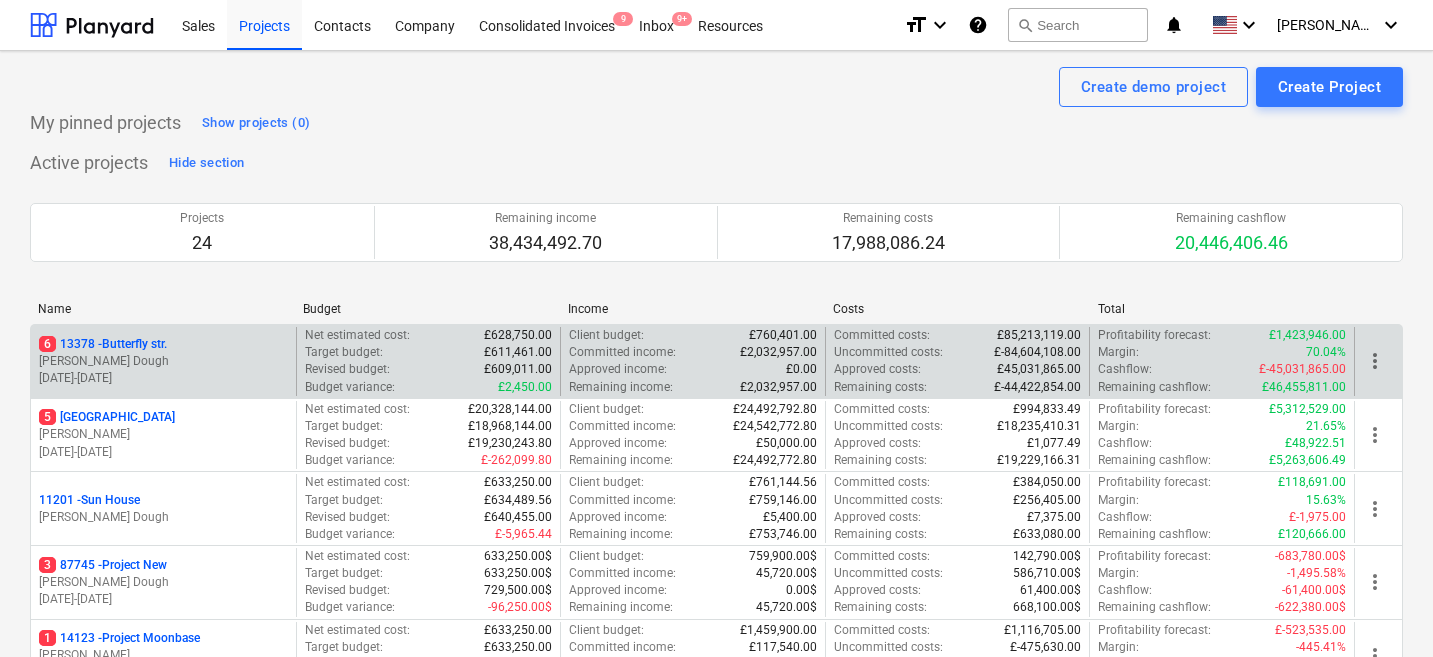 click on "6  [STREET_ADDRESS]" at bounding box center (163, 344) 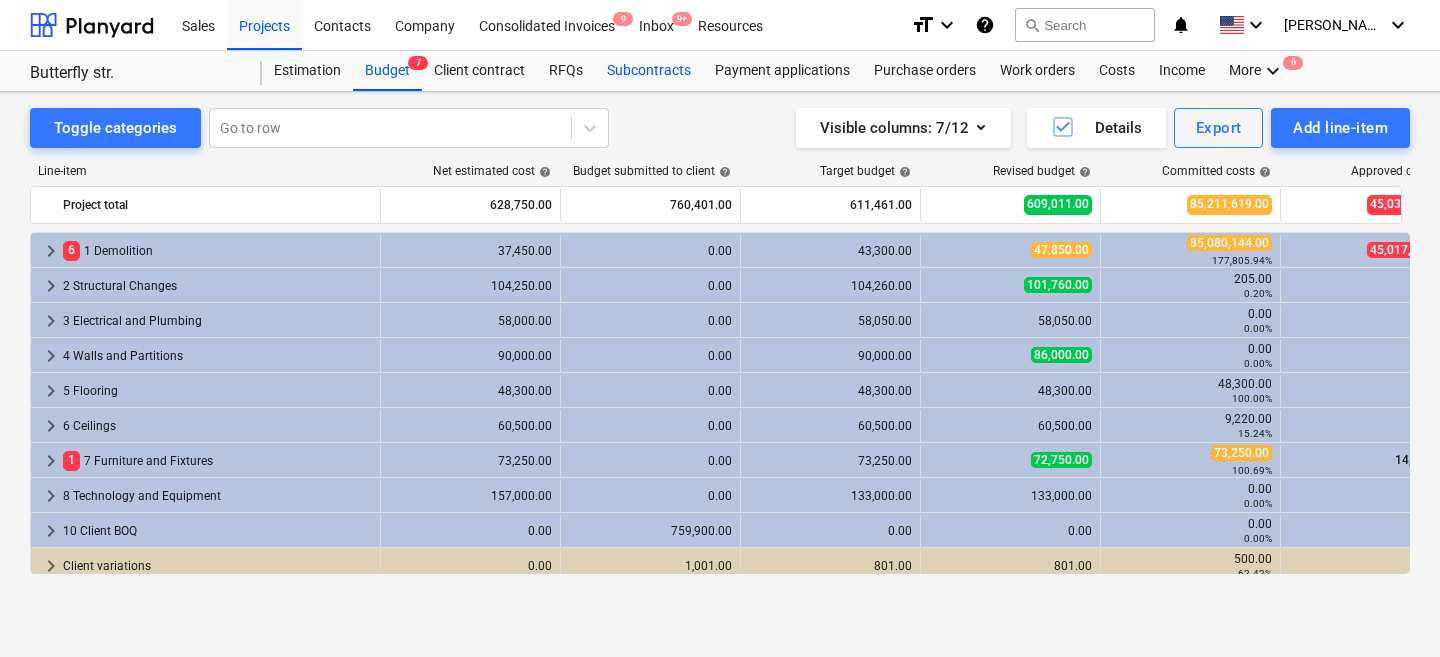 click on "Subcontracts" at bounding box center (649, 71) 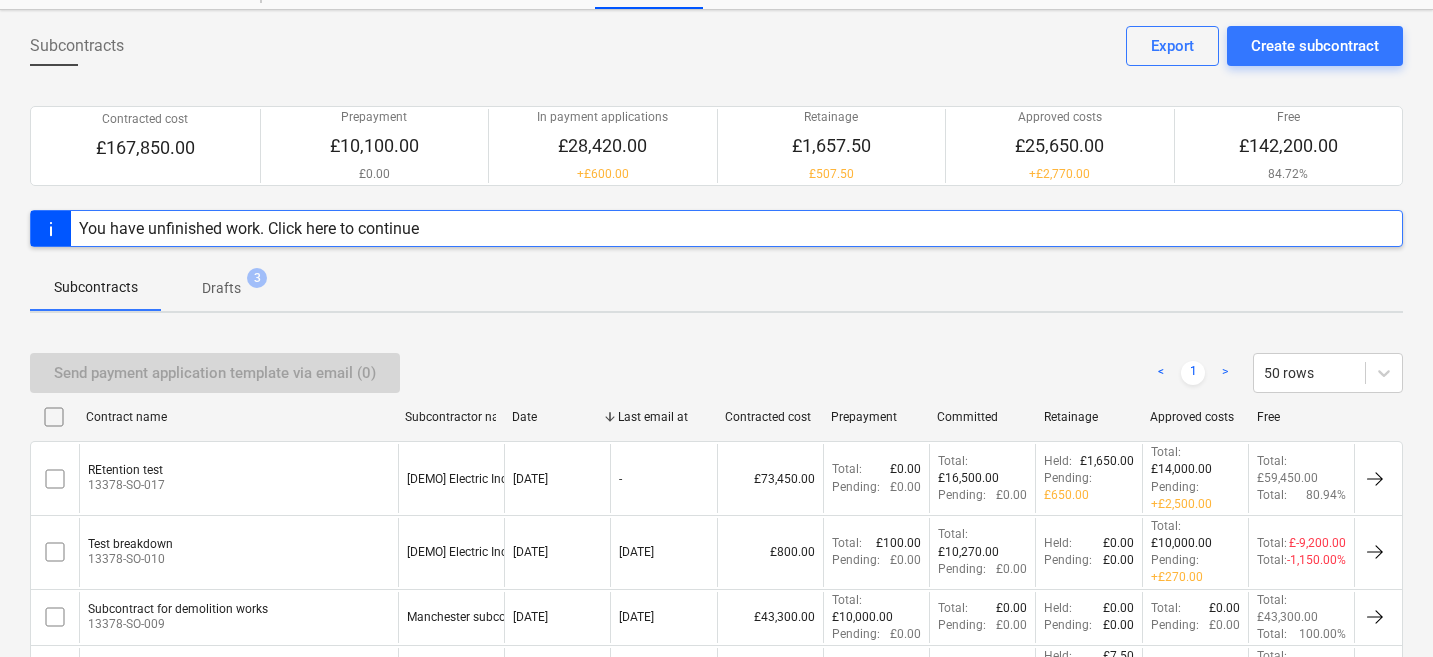 scroll, scrollTop: 93, scrollLeft: 0, axis: vertical 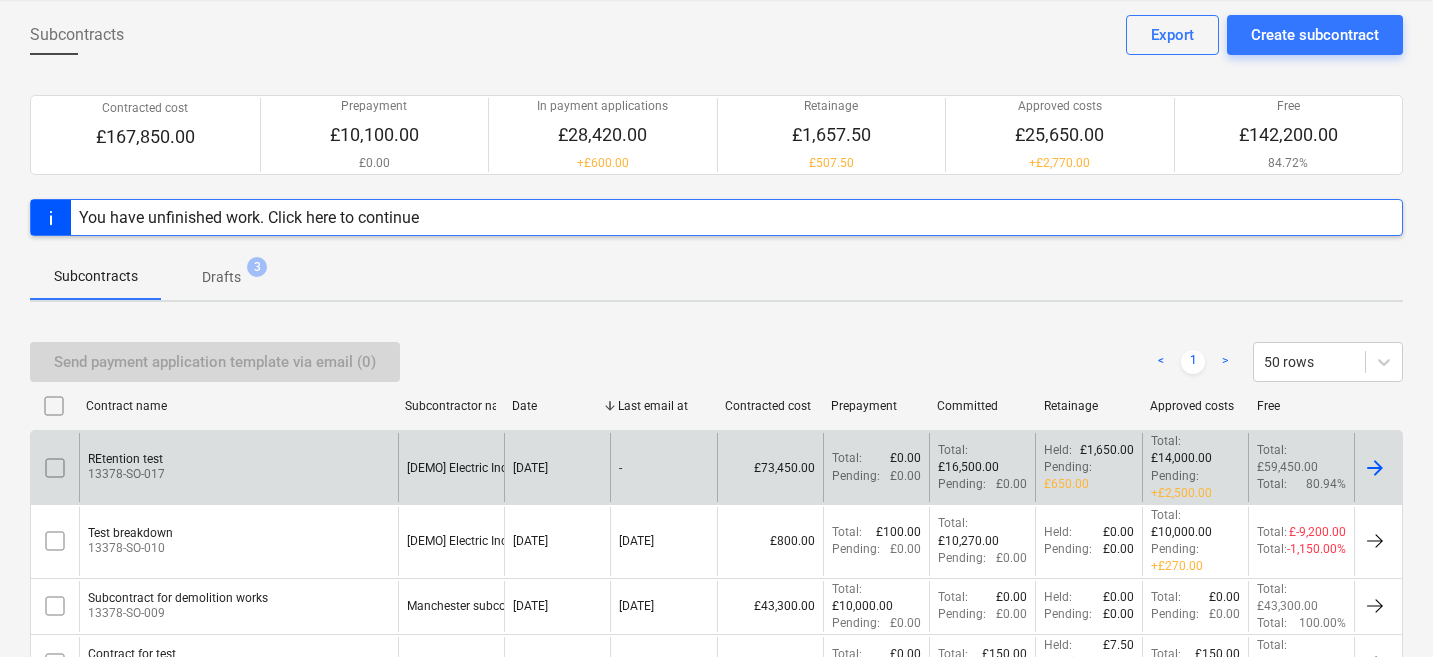 click on "REtention test 13378-SO-017" at bounding box center [238, 467] 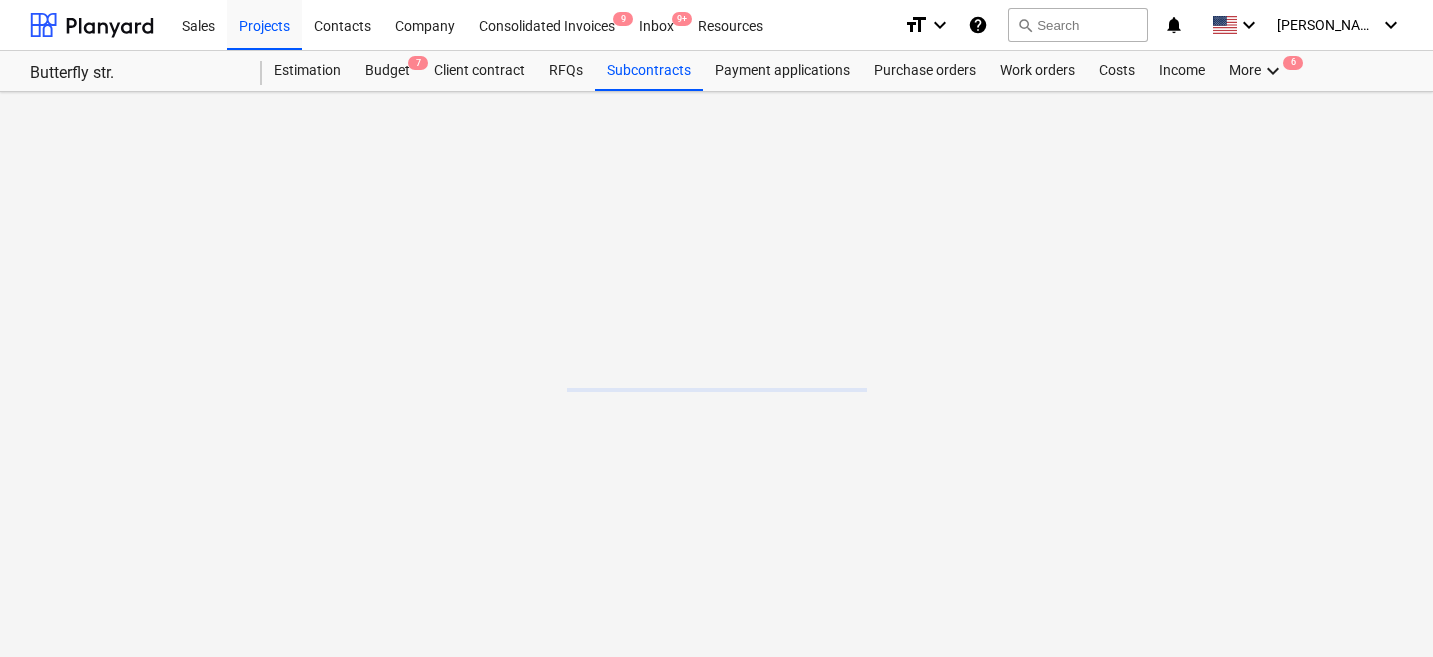 scroll, scrollTop: 0, scrollLeft: 0, axis: both 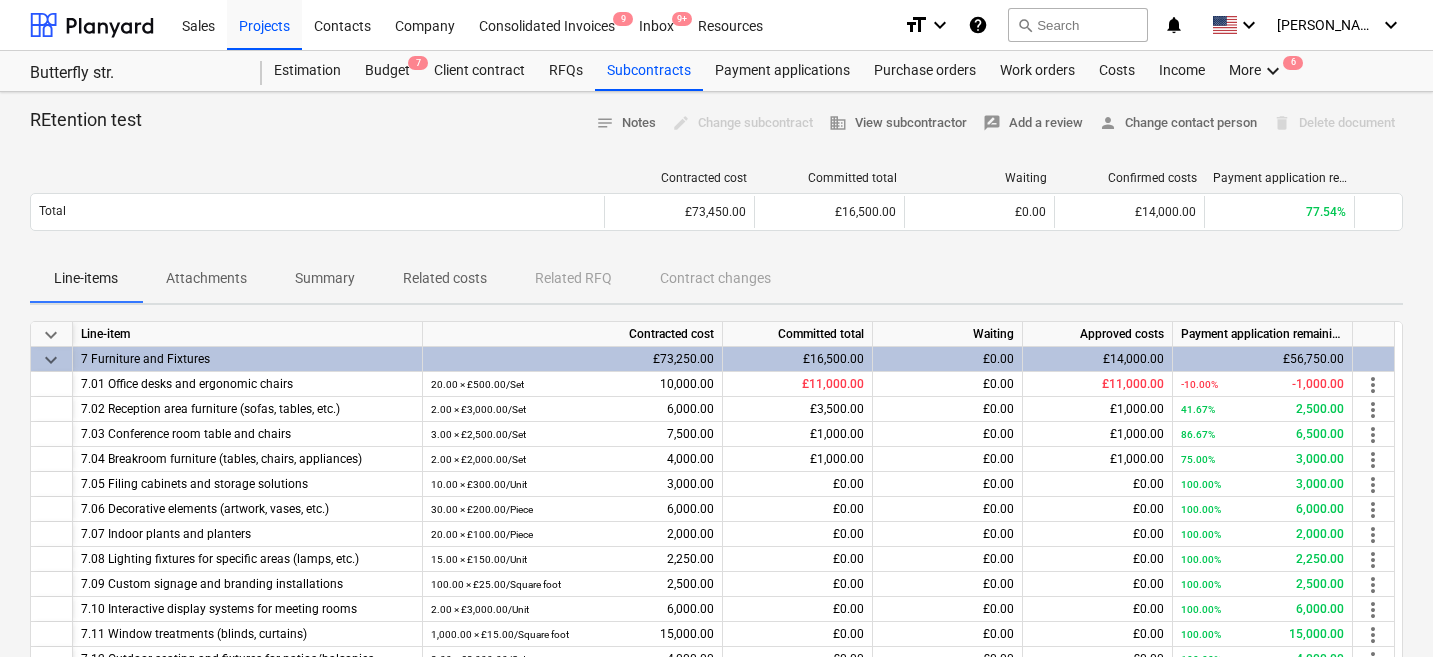 click on "Summary" at bounding box center (325, 278) 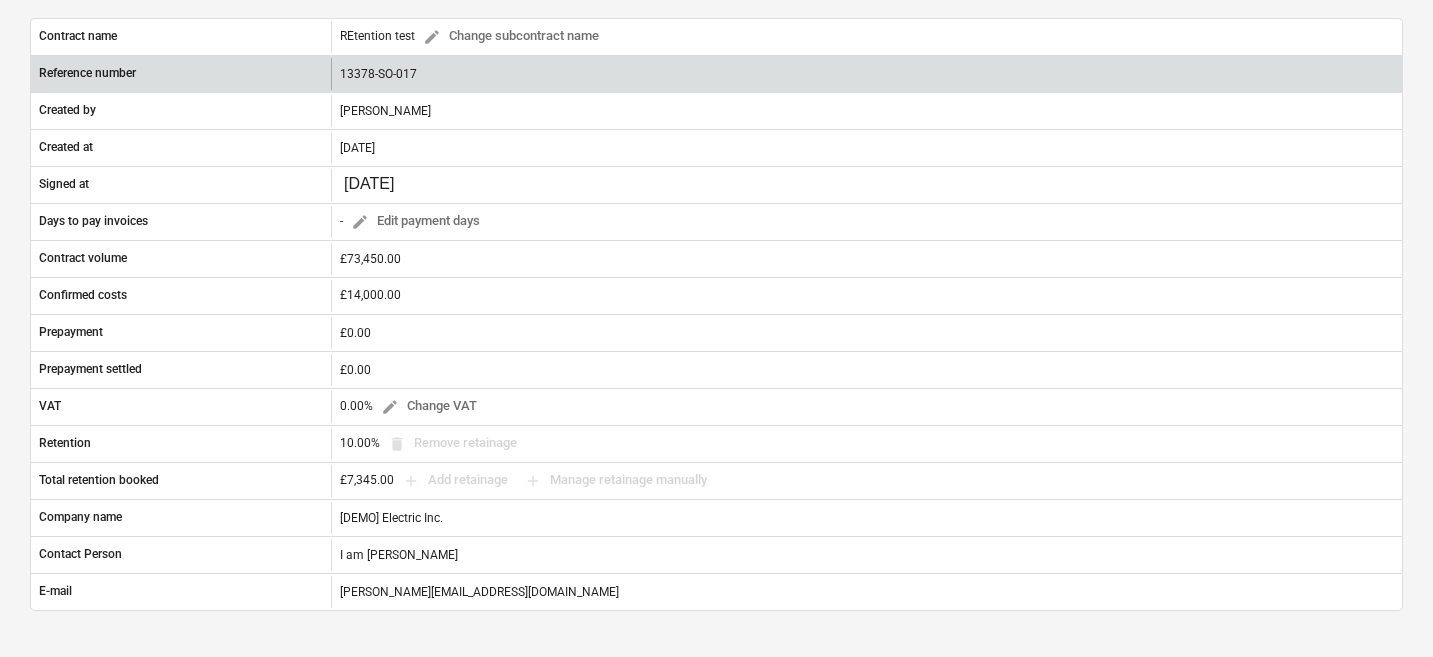 scroll, scrollTop: 332, scrollLeft: 0, axis: vertical 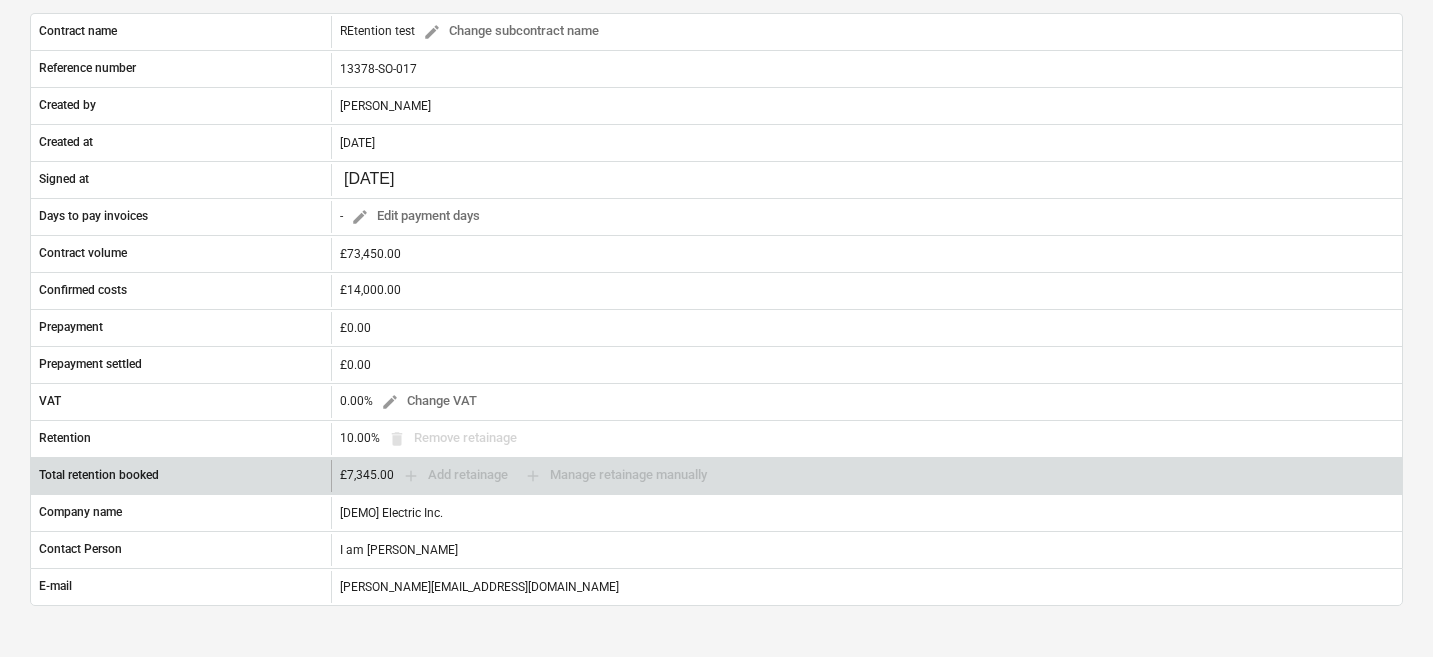 click on "£7,345.00 add Add retainage add Manage retainage manually" at bounding box center (527, 475) 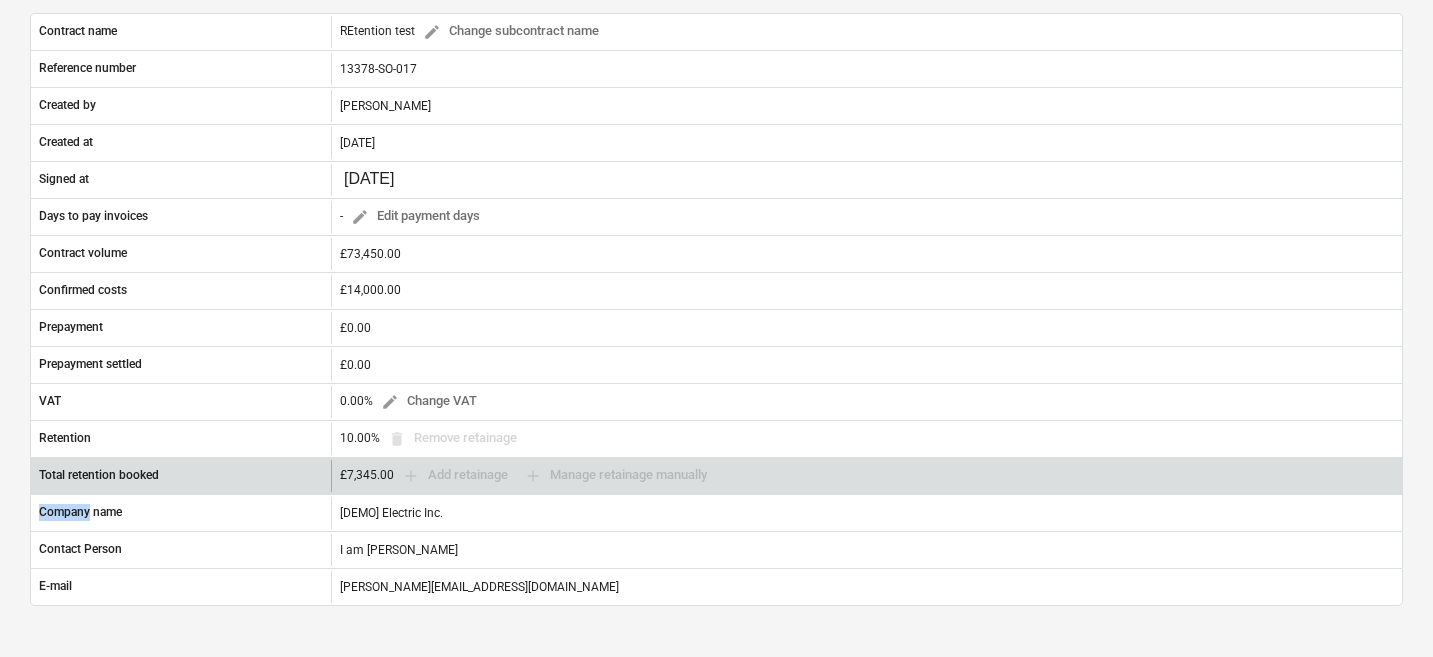 click on "£7,345.00 add Add retainage add Manage retainage manually" at bounding box center [527, 475] 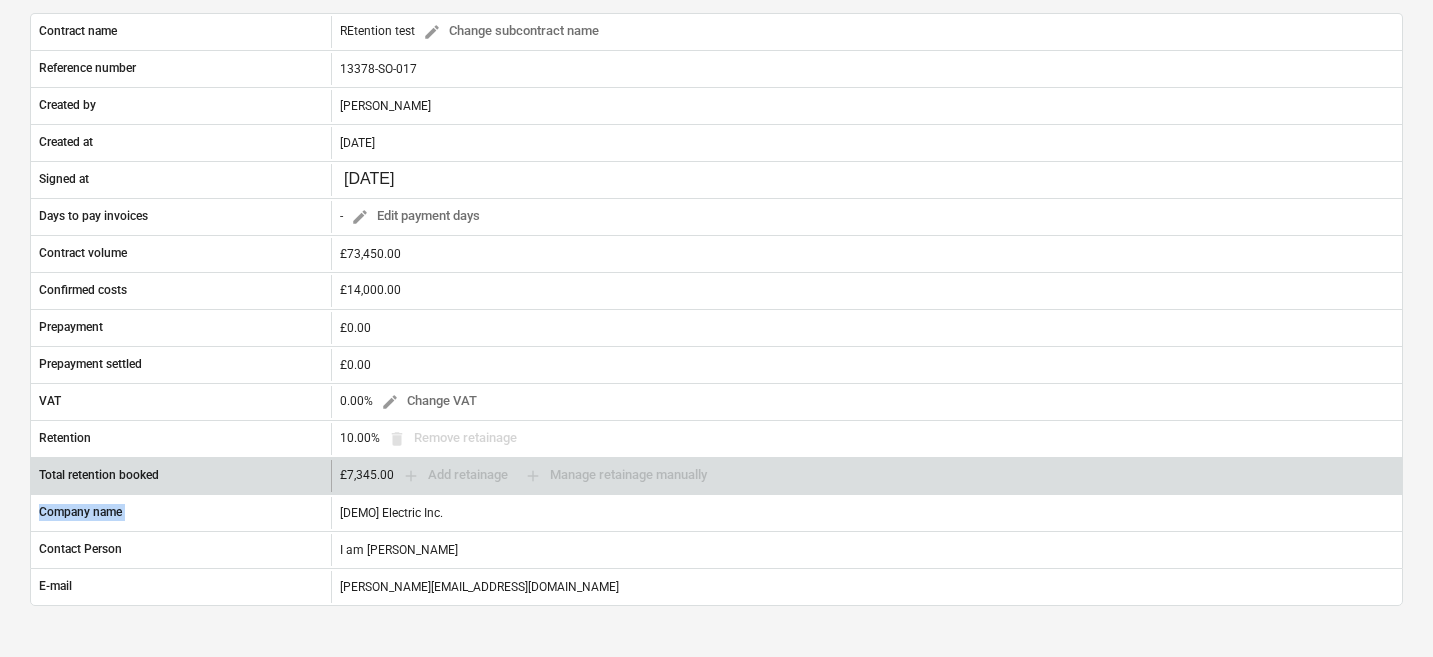 click on "£7,345.00 add Add retainage add Manage retainage manually" at bounding box center [527, 475] 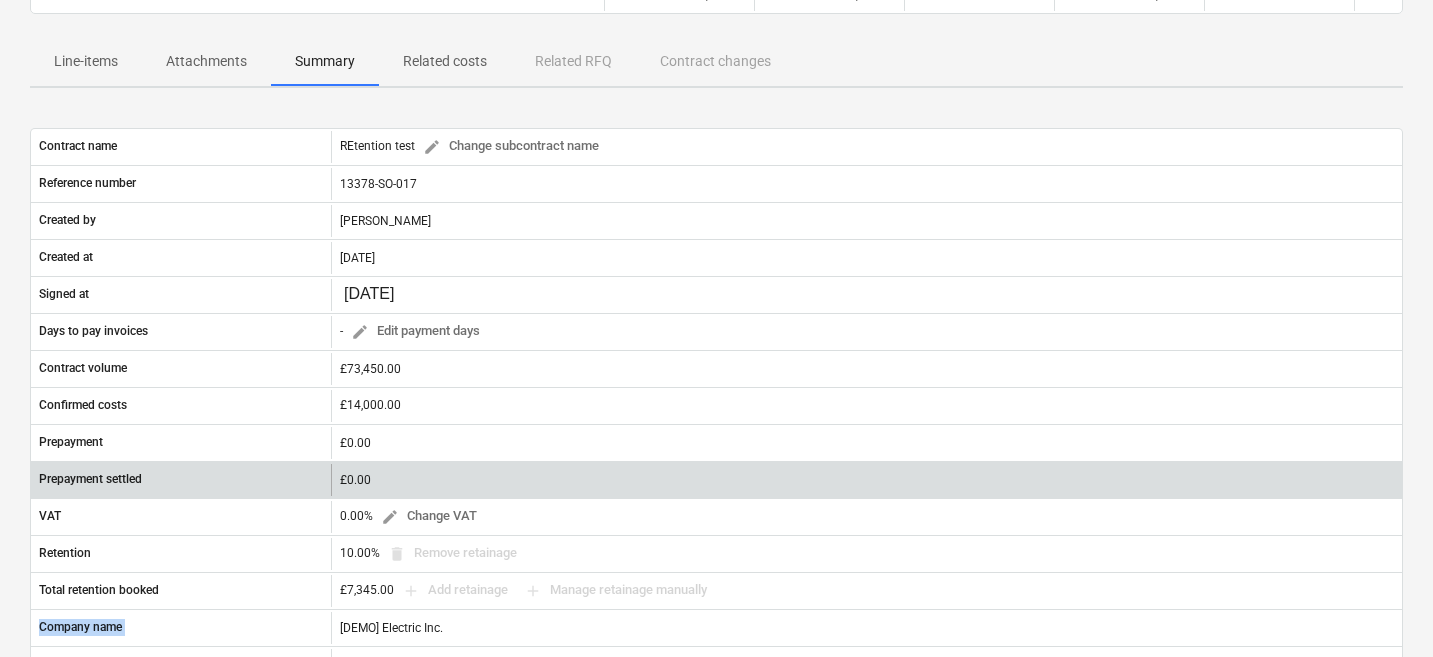 scroll, scrollTop: 0, scrollLeft: 0, axis: both 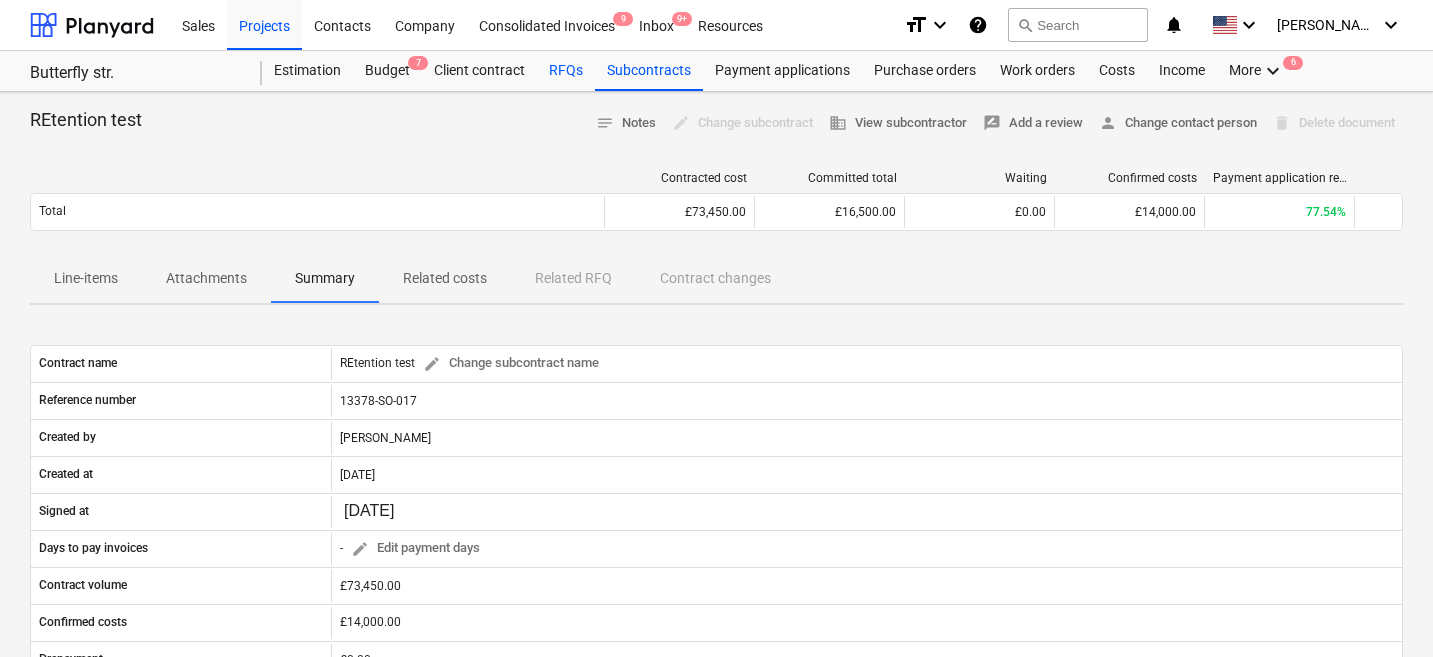 click on "RFQs" at bounding box center [566, 71] 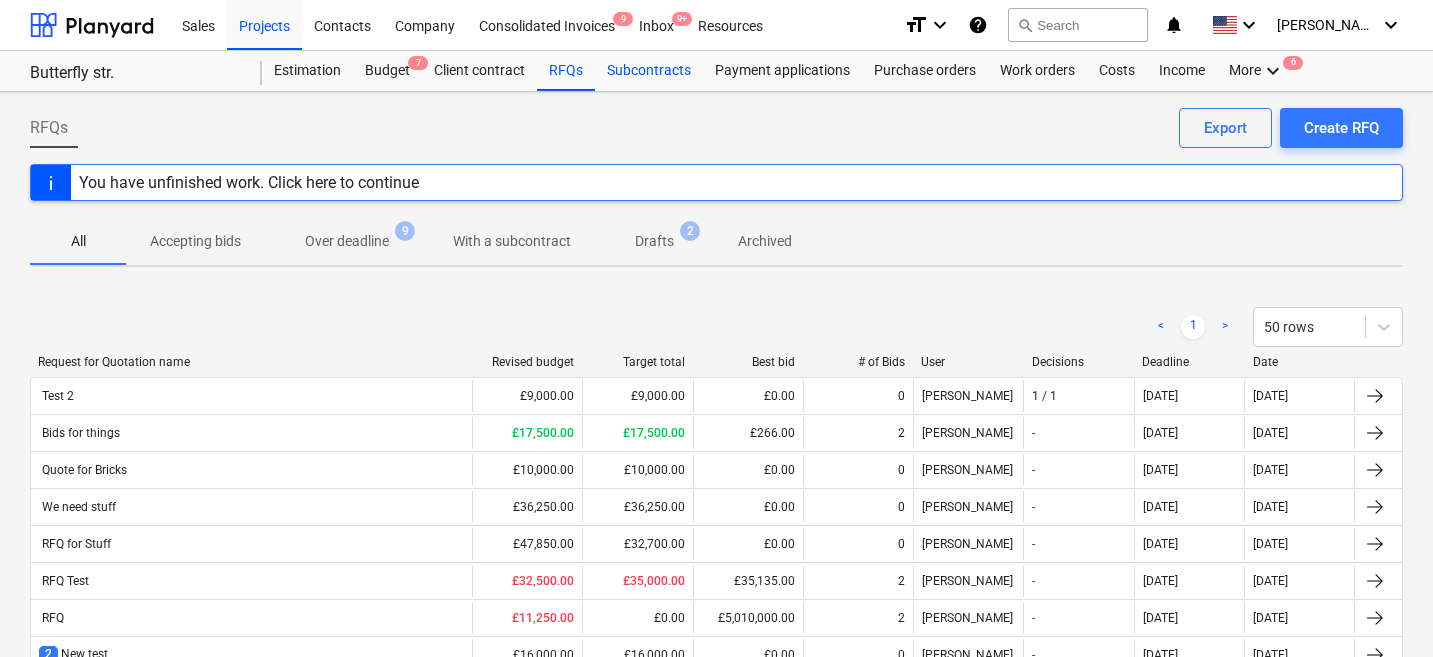 click on "Subcontracts" at bounding box center (649, 71) 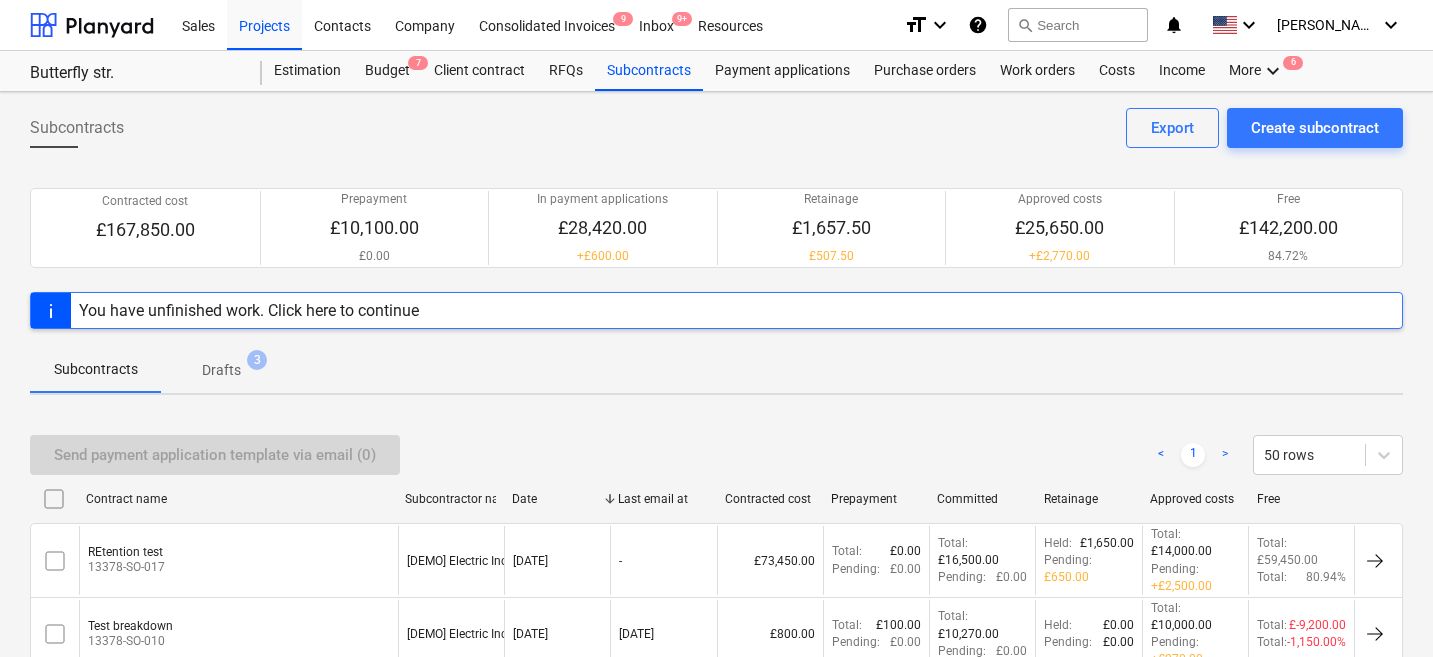 scroll, scrollTop: 28, scrollLeft: 0, axis: vertical 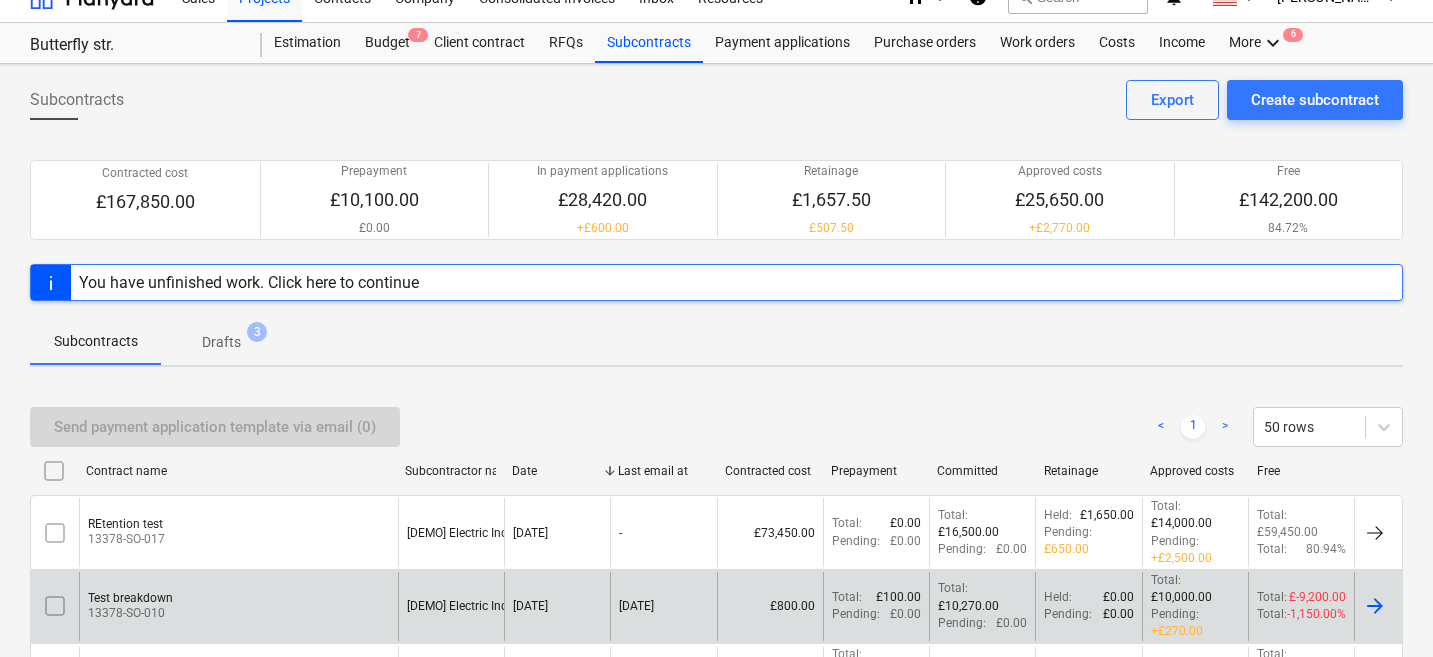 click on "Test breakdown 13378-SO-010" at bounding box center [238, 606] 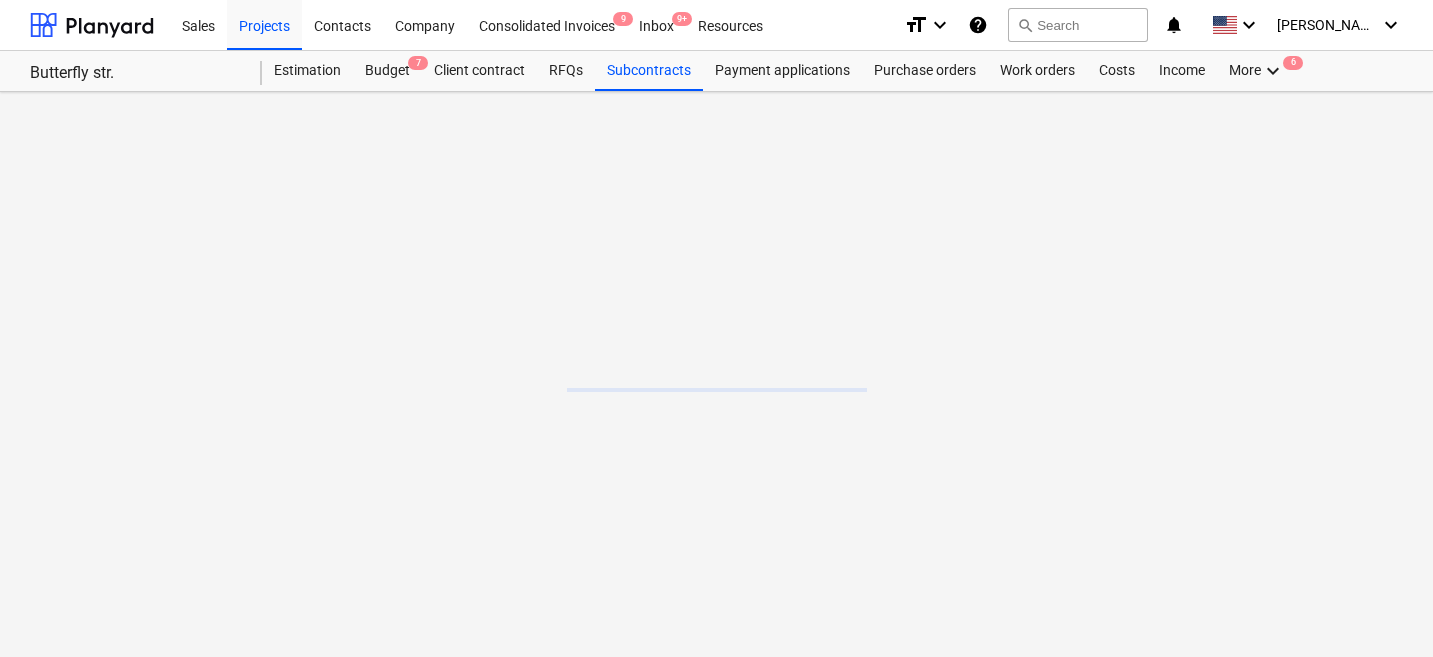 scroll, scrollTop: 0, scrollLeft: 0, axis: both 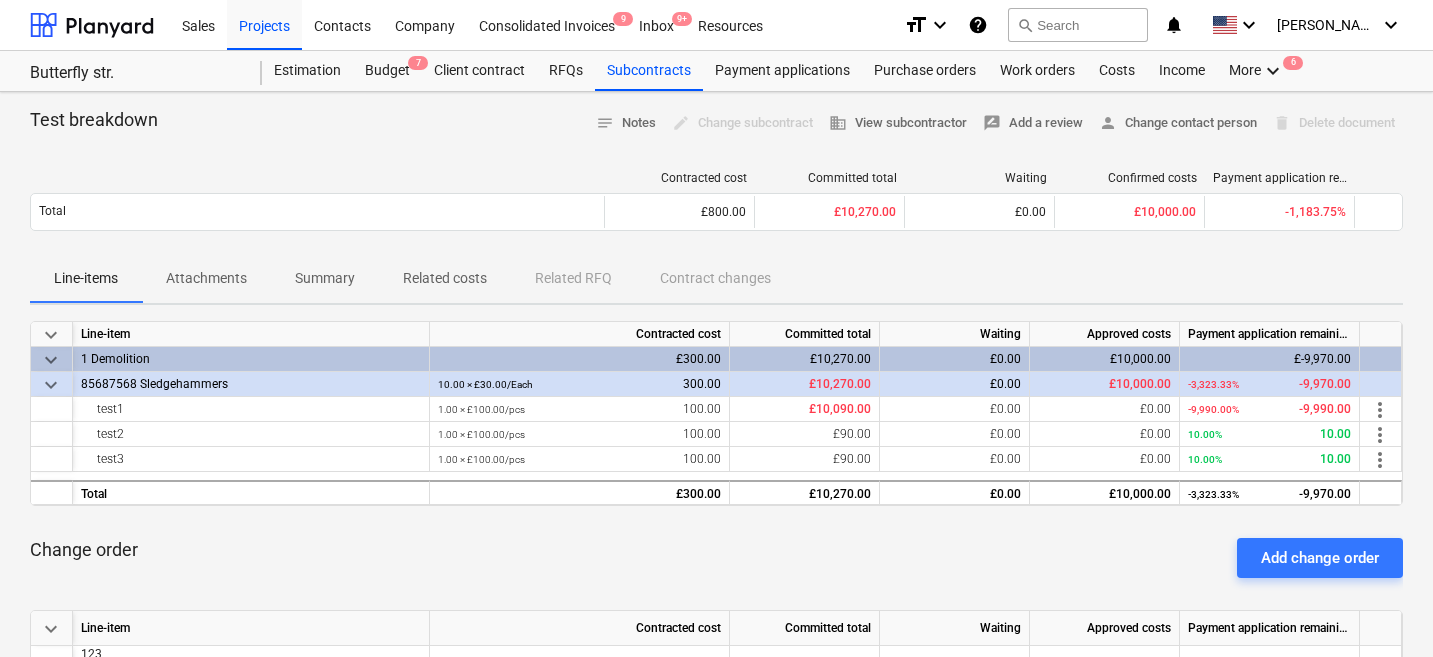 click on "Attachments" at bounding box center (206, 278) 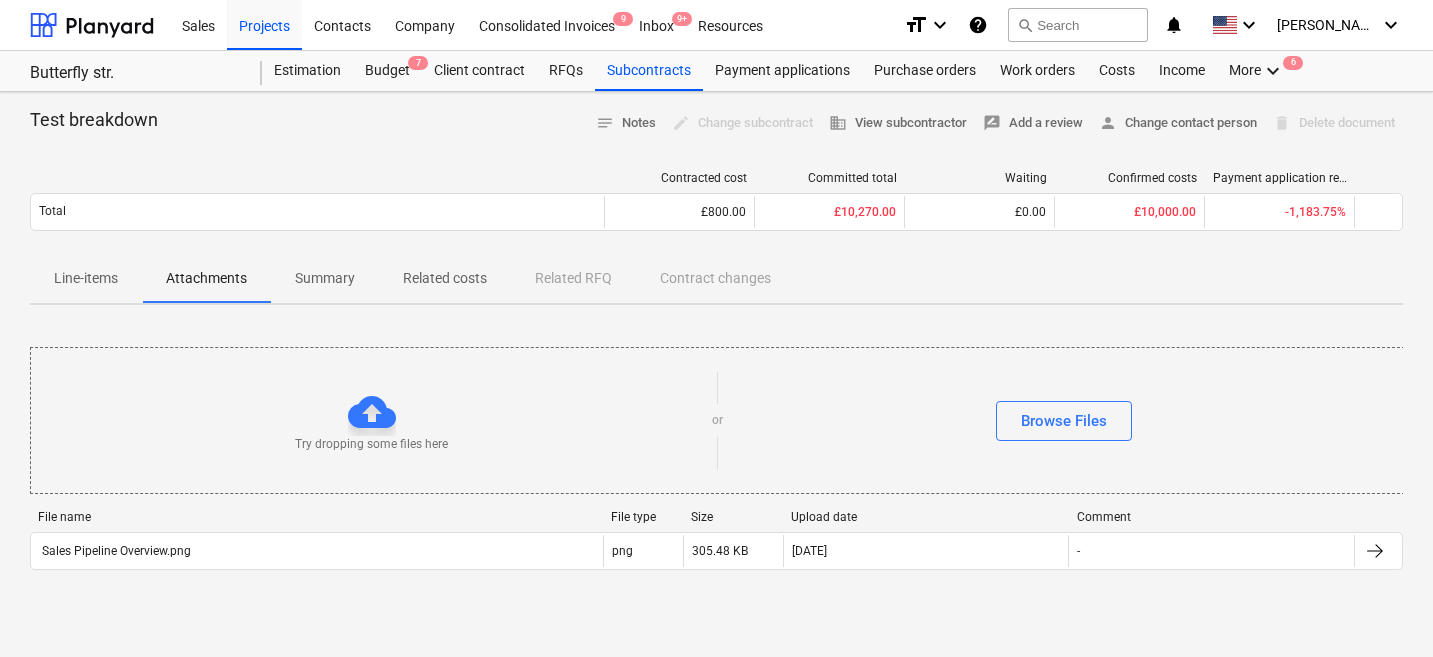 click on "Summary" at bounding box center (325, 278) 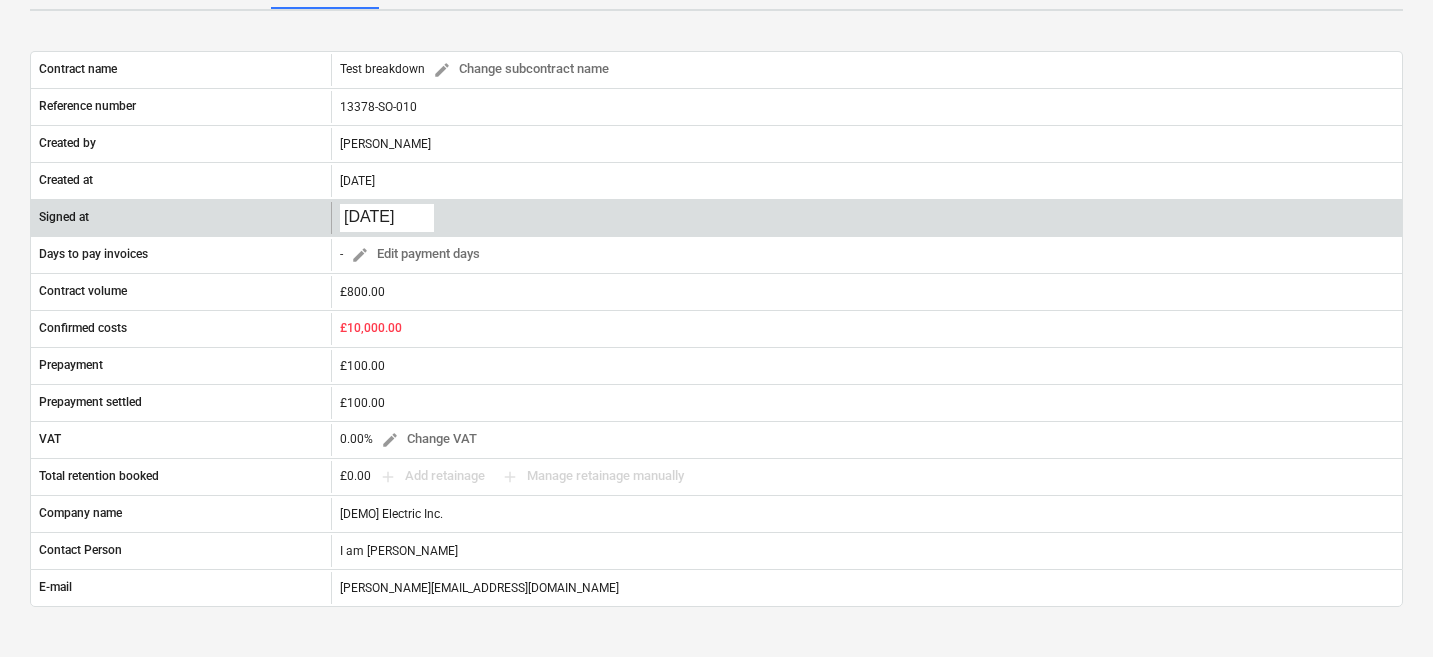 scroll, scrollTop: 295, scrollLeft: 0, axis: vertical 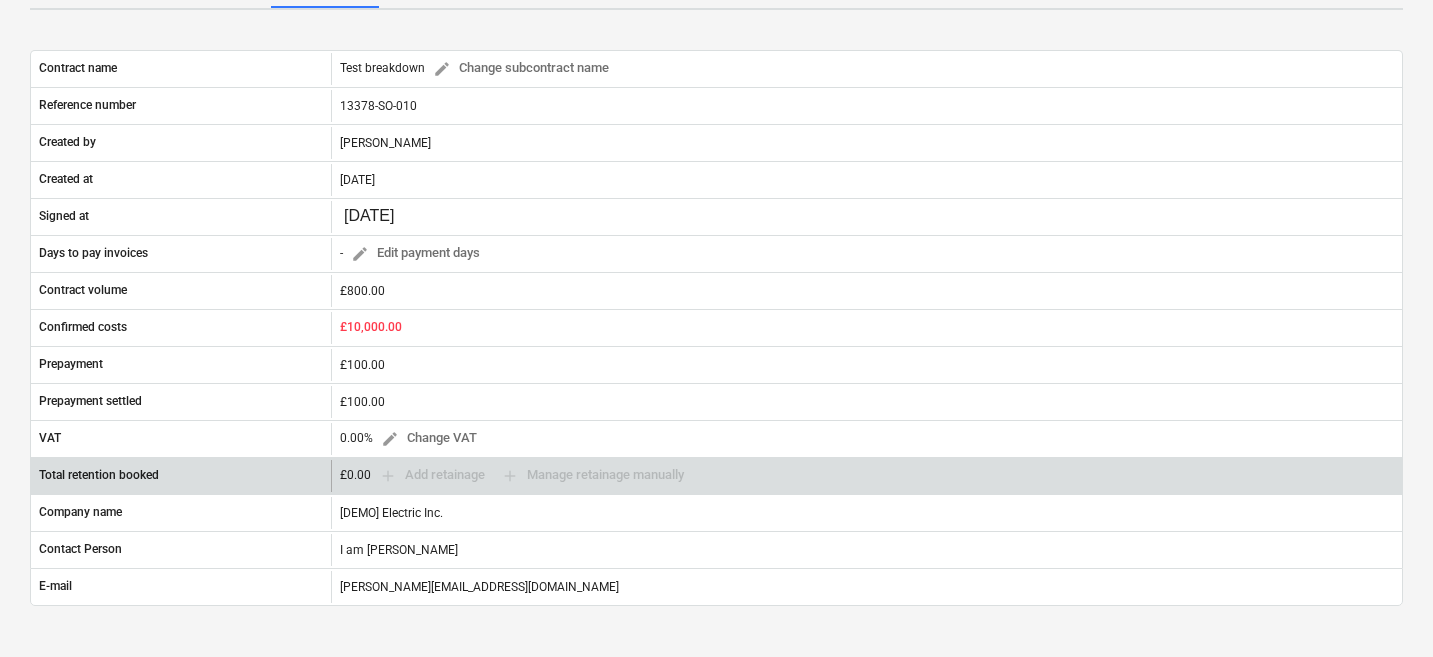 click on "£0.00 add Add retainage add Manage retainage manually" at bounding box center (516, 475) 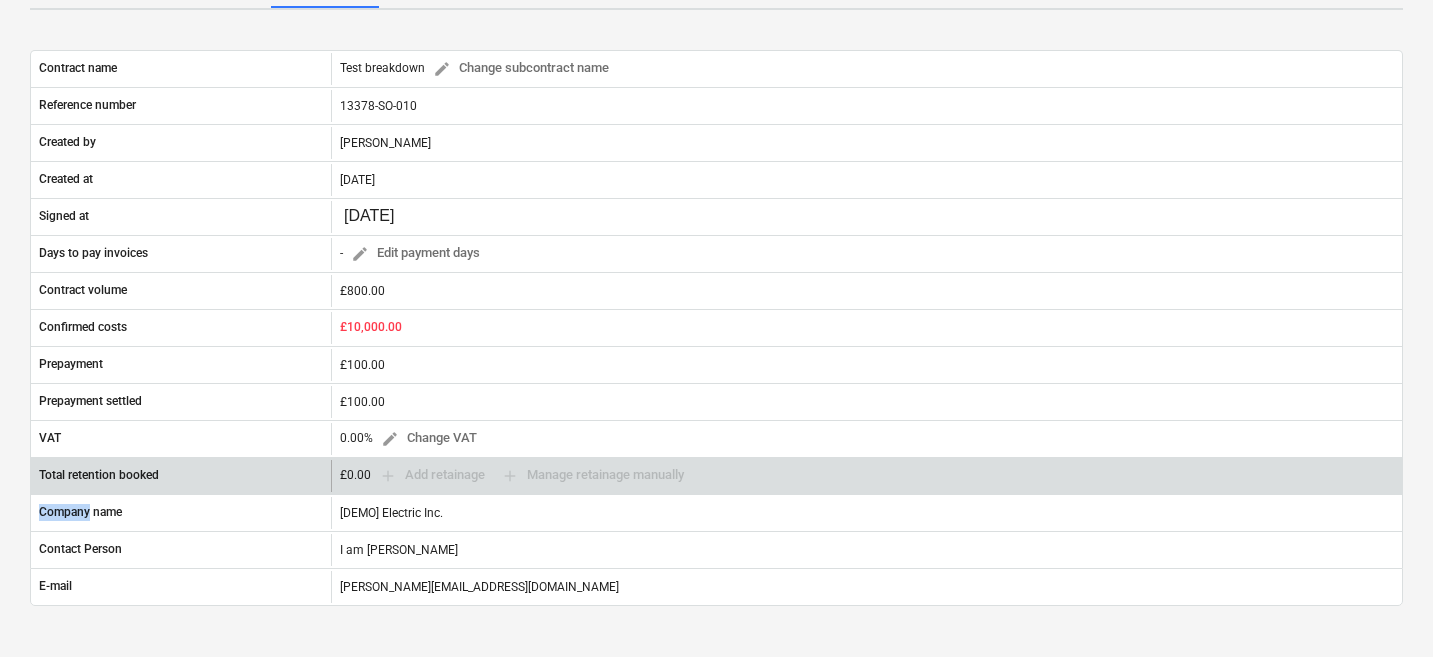 click on "£0.00 add Add retainage add Manage retainage manually" at bounding box center [516, 475] 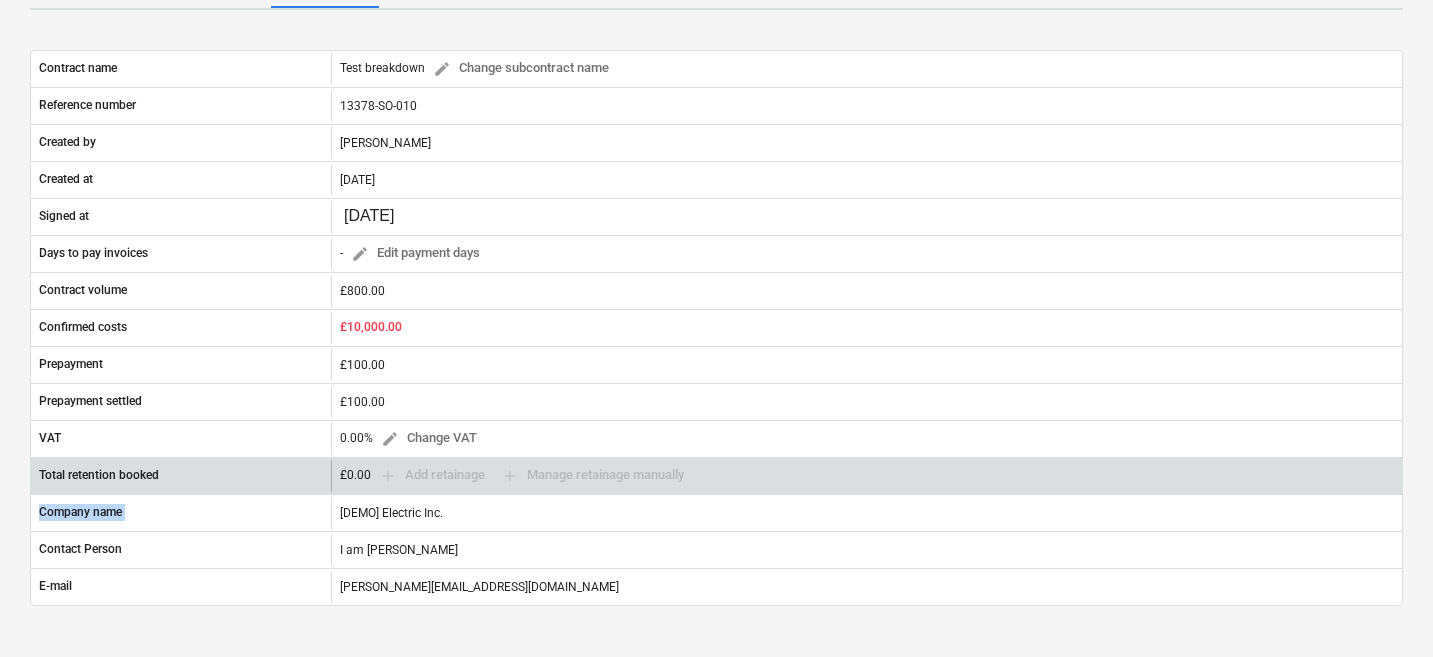 click on "£0.00 add Add retainage add Manage retainage manually" at bounding box center (516, 475) 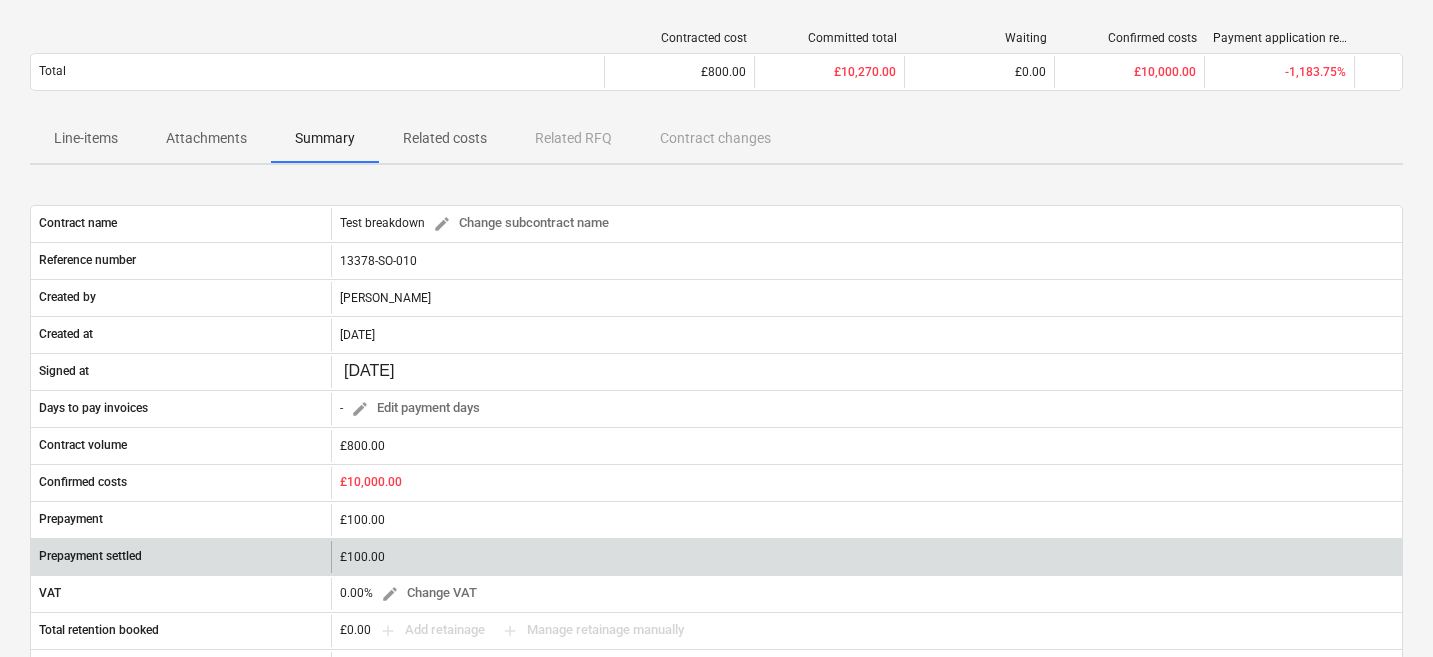 scroll, scrollTop: 0, scrollLeft: 0, axis: both 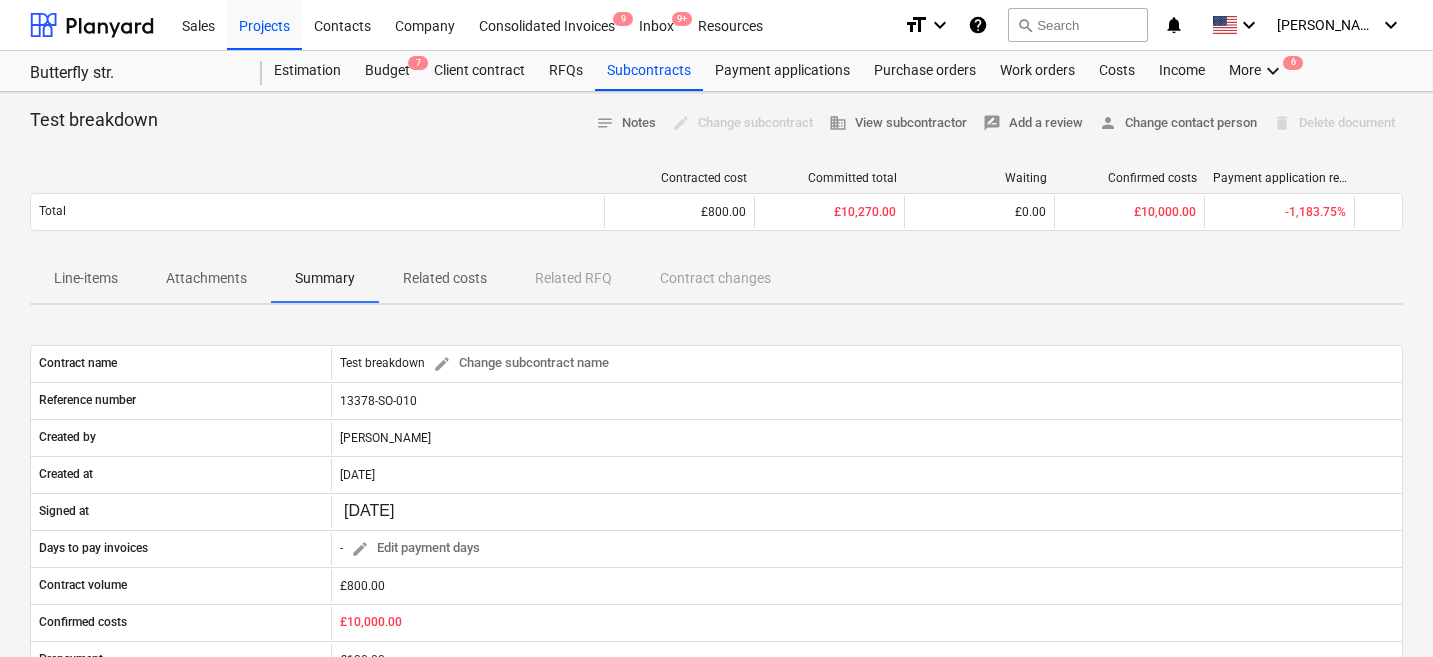 click on "Line-items" at bounding box center [86, 278] 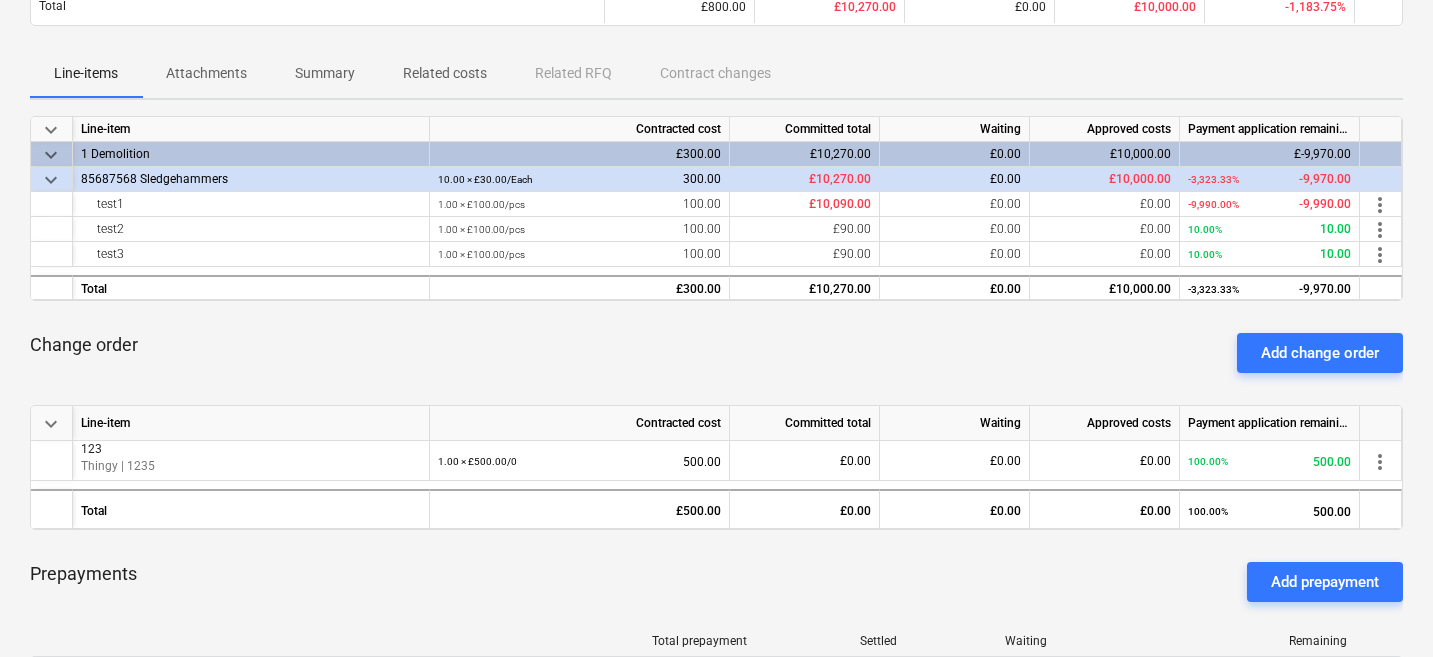 scroll, scrollTop: 0, scrollLeft: 0, axis: both 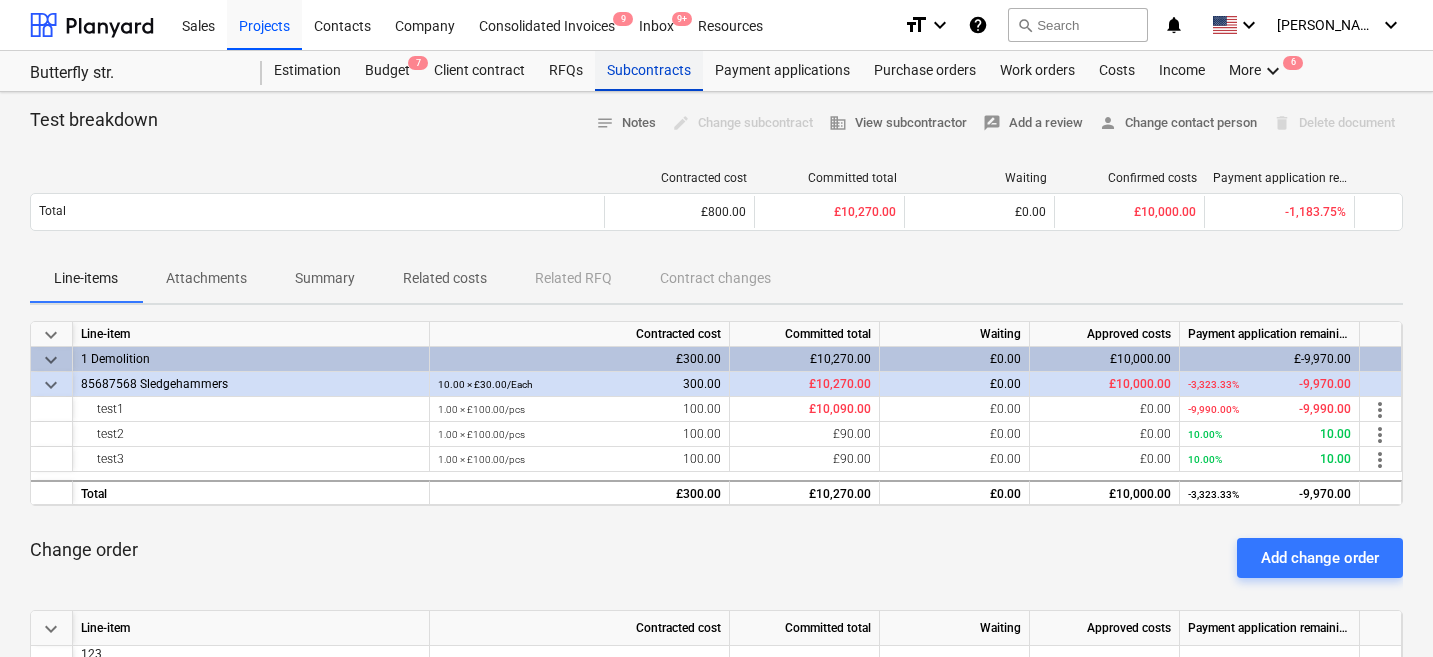 click on "Subcontracts" at bounding box center [649, 71] 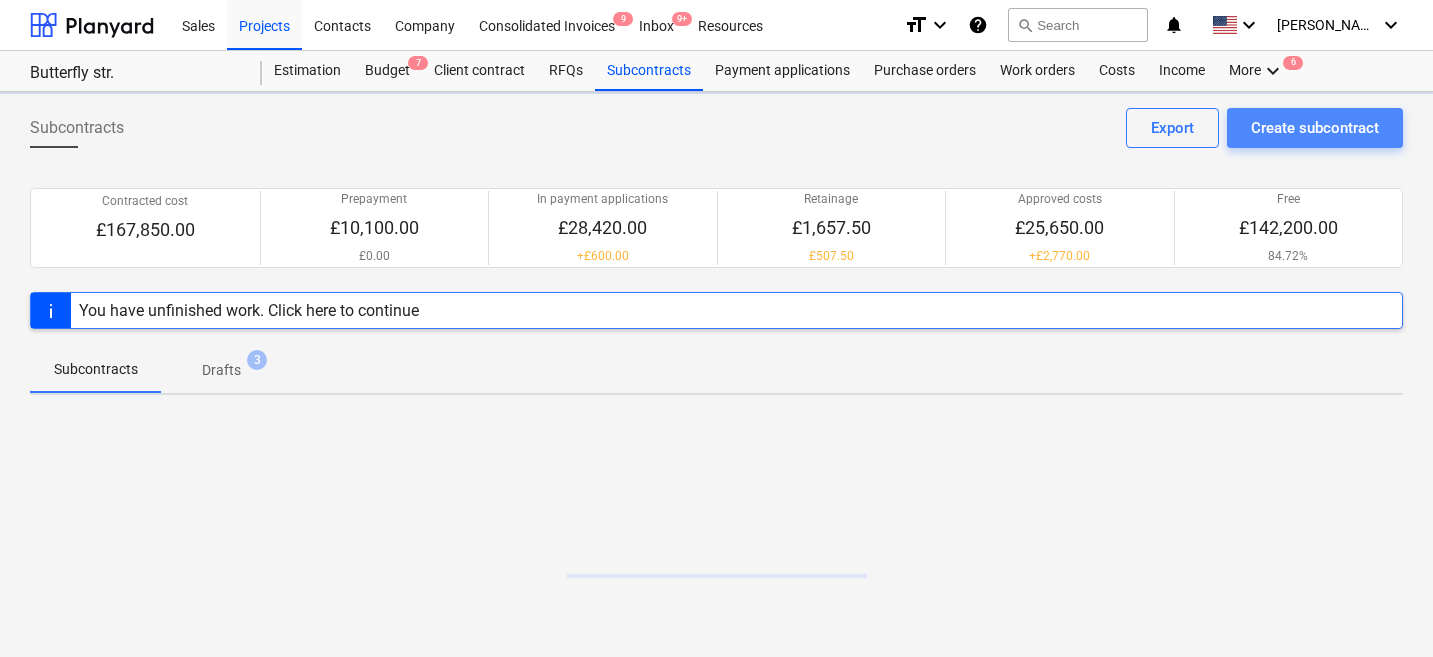 click on "Create subcontract" at bounding box center (1315, 128) 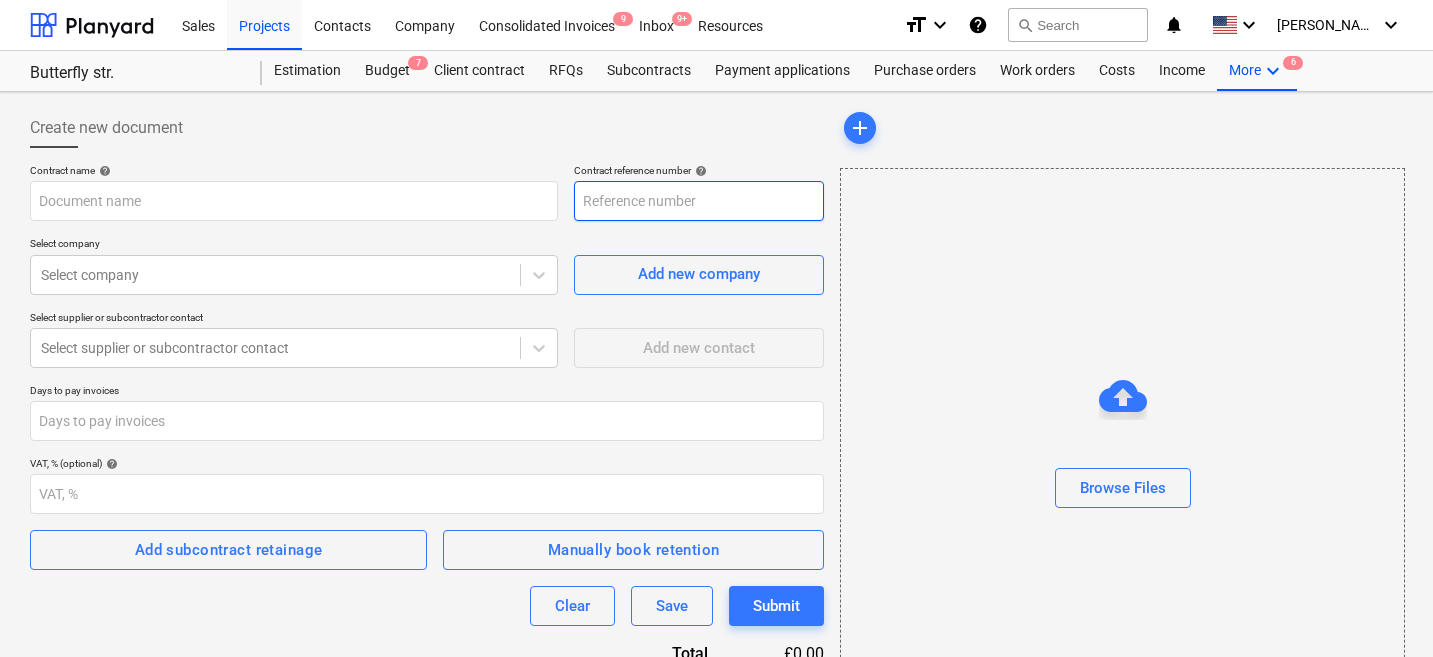 type on "13378-SO-019" 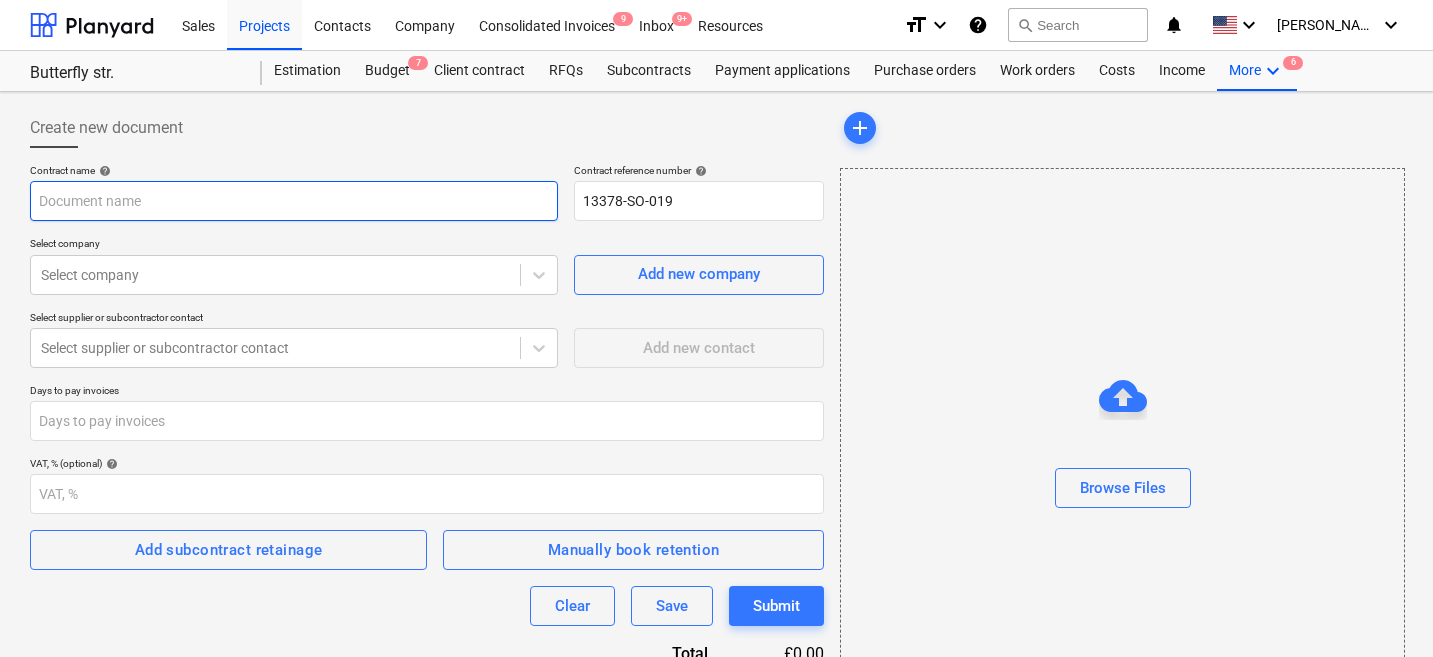 click at bounding box center [294, 201] 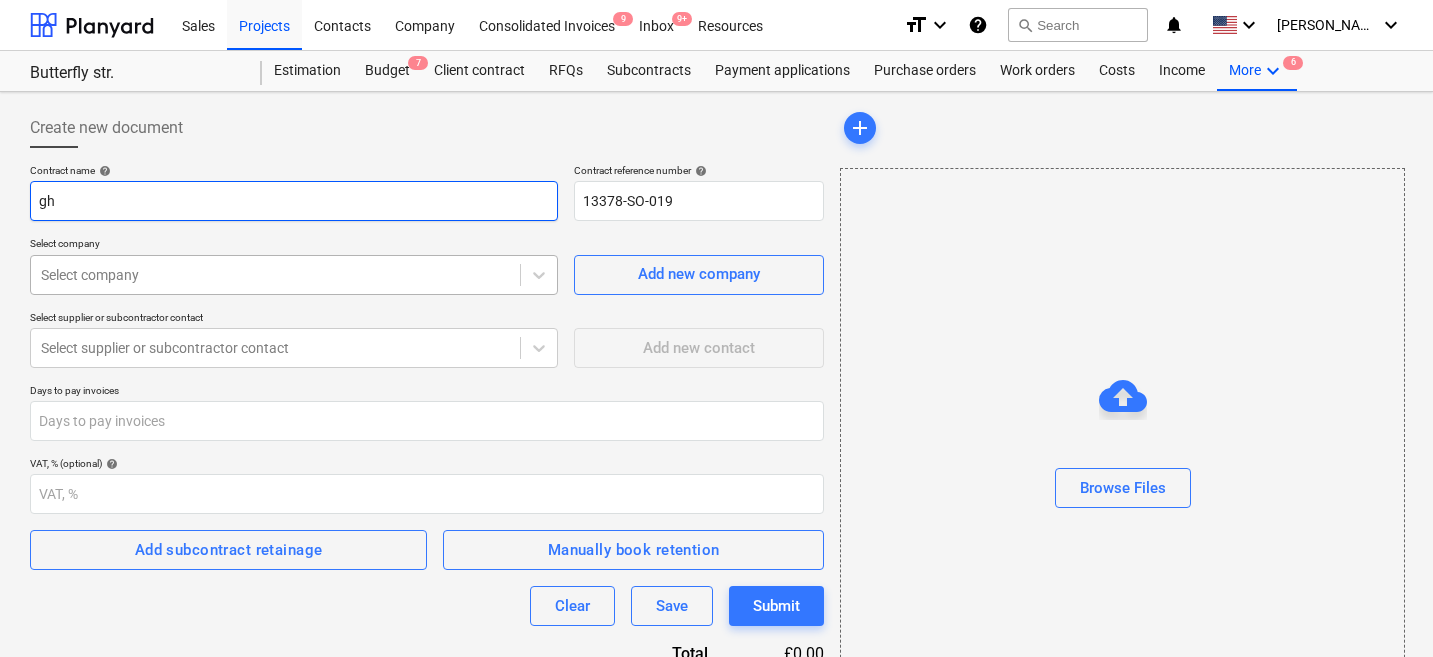type on "gh" 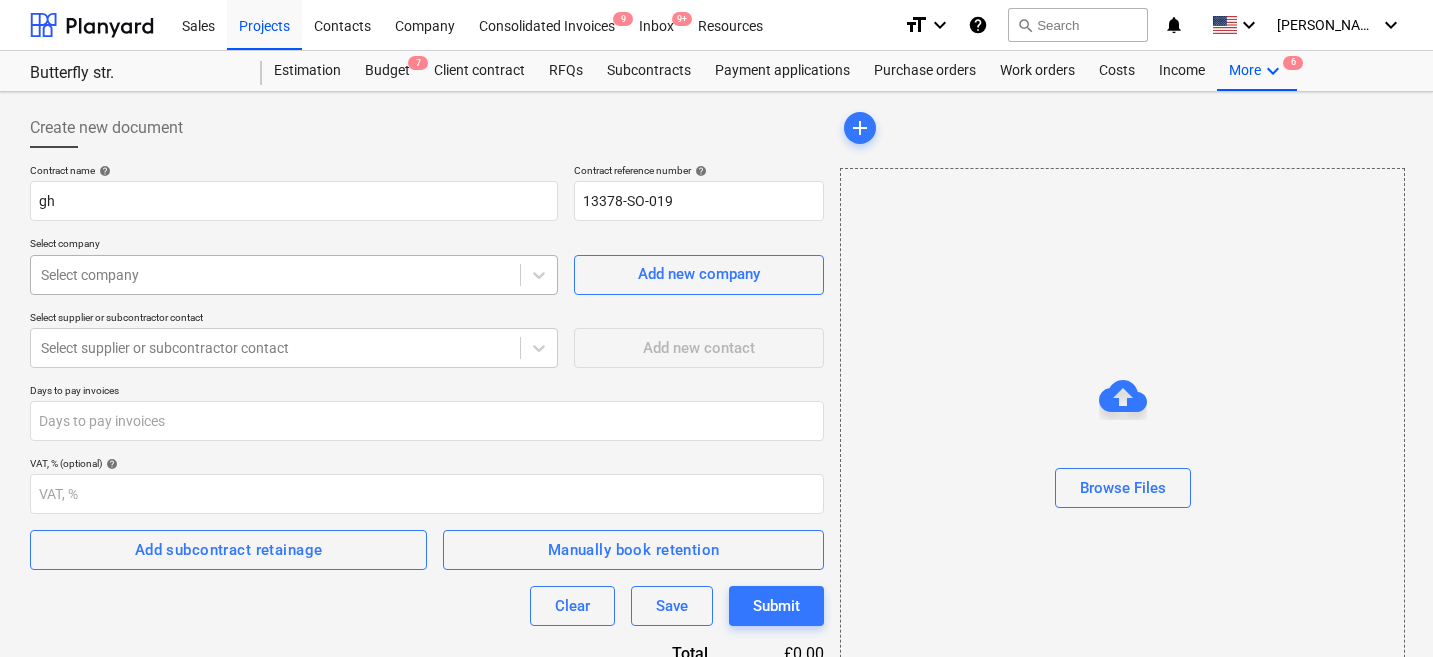 click on "Select company" at bounding box center (275, 275) 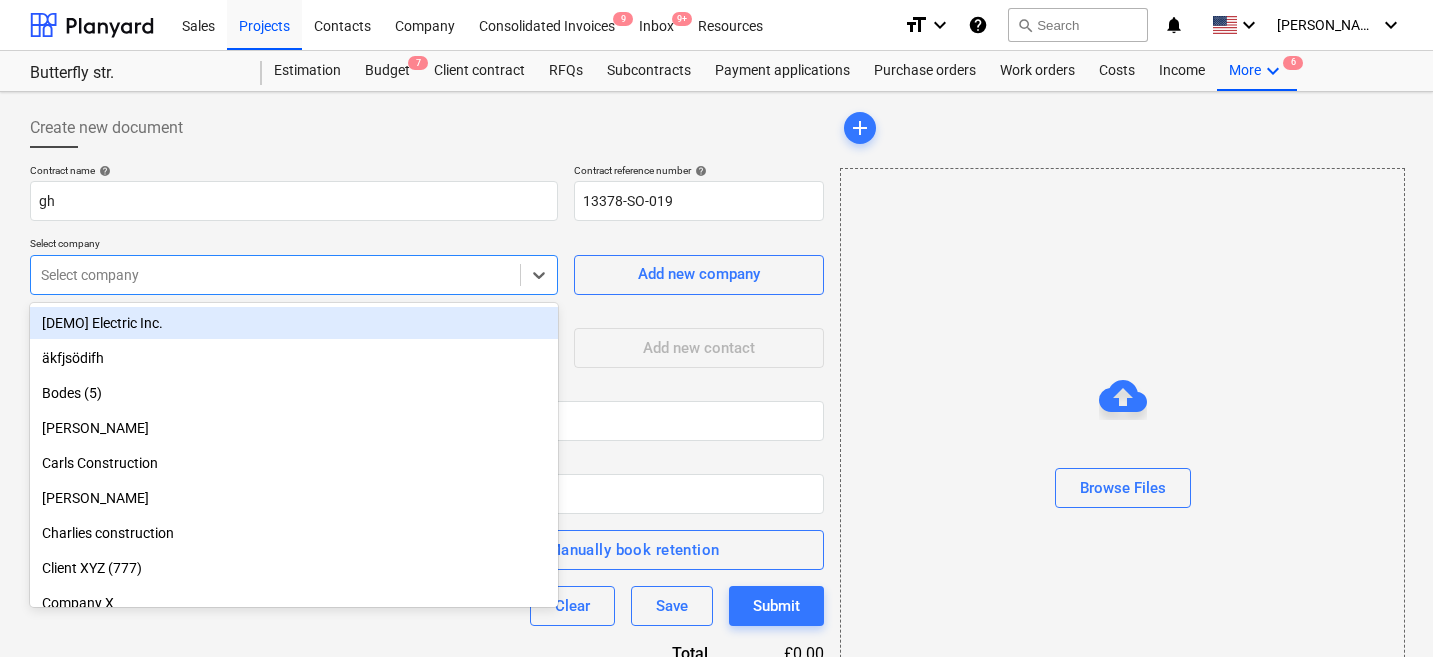 click on "[DEMO] Electric Inc.   äkfjsödifh   Bodes (5)  [PERSON_NAME] corop   [PERSON_NAME] Construction   [PERSON_NAME]   Charlies construction   Client XYZ (777)  Company X   d   Derblom Constriction" at bounding box center (294, 455) 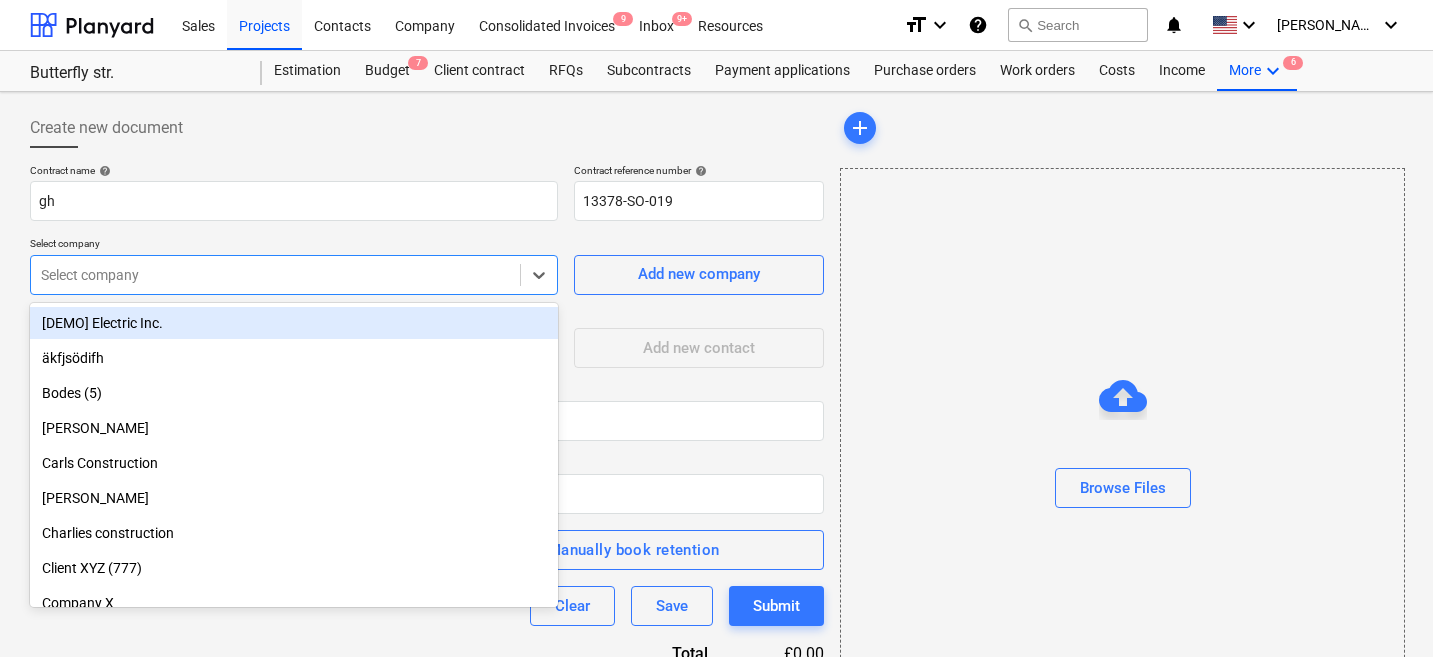 click on "[DEMO] Electric Inc." at bounding box center [294, 323] 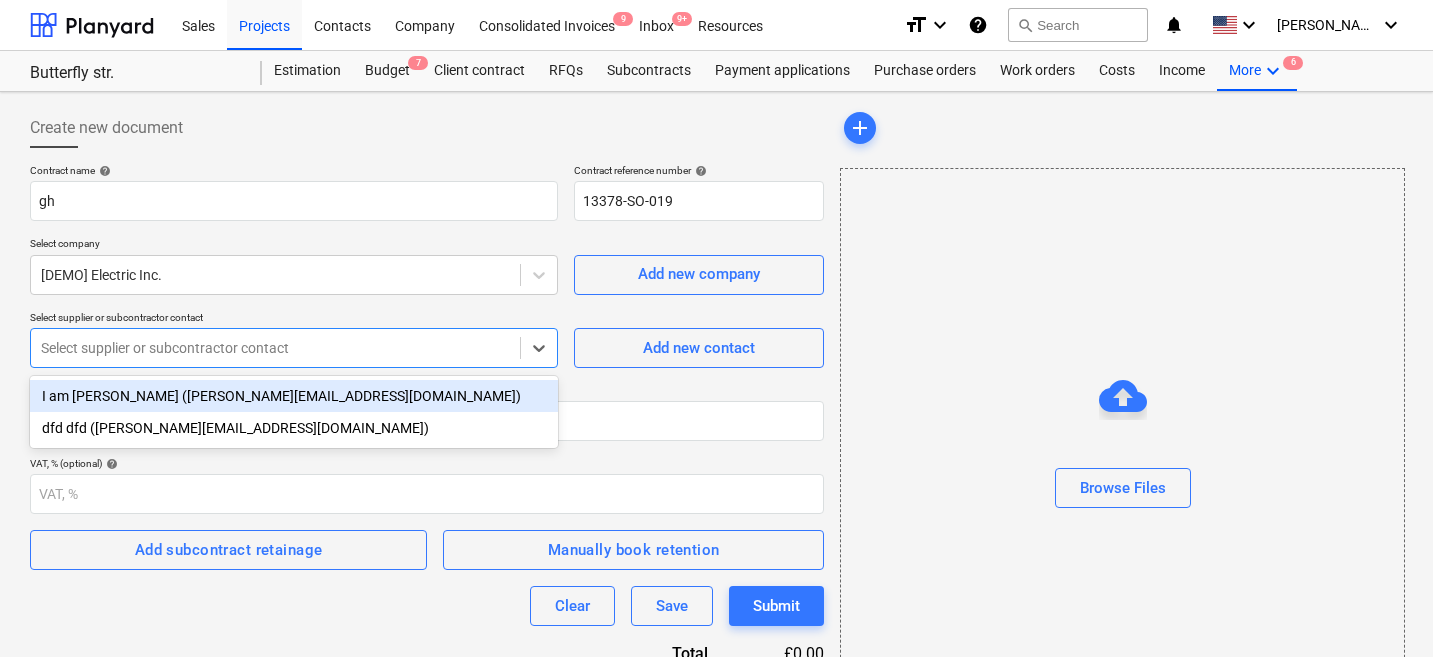 click at bounding box center [275, 348] 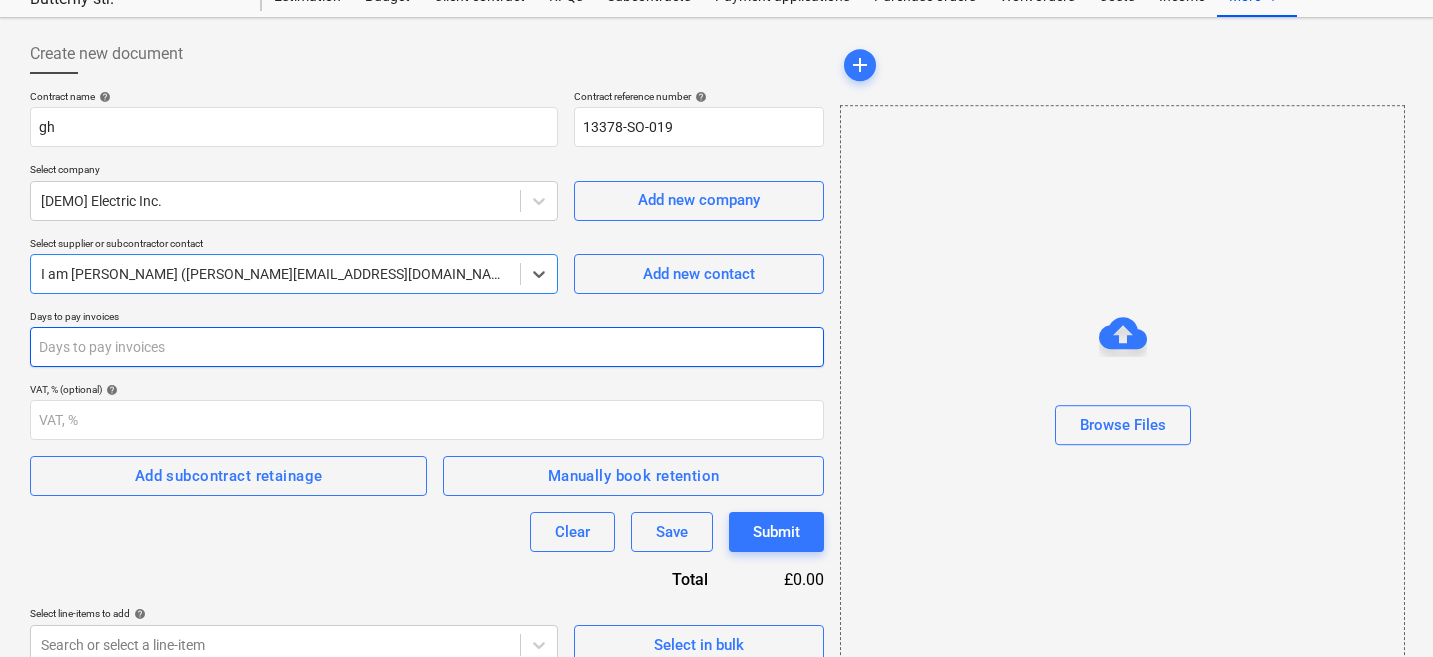 scroll, scrollTop: 98, scrollLeft: 0, axis: vertical 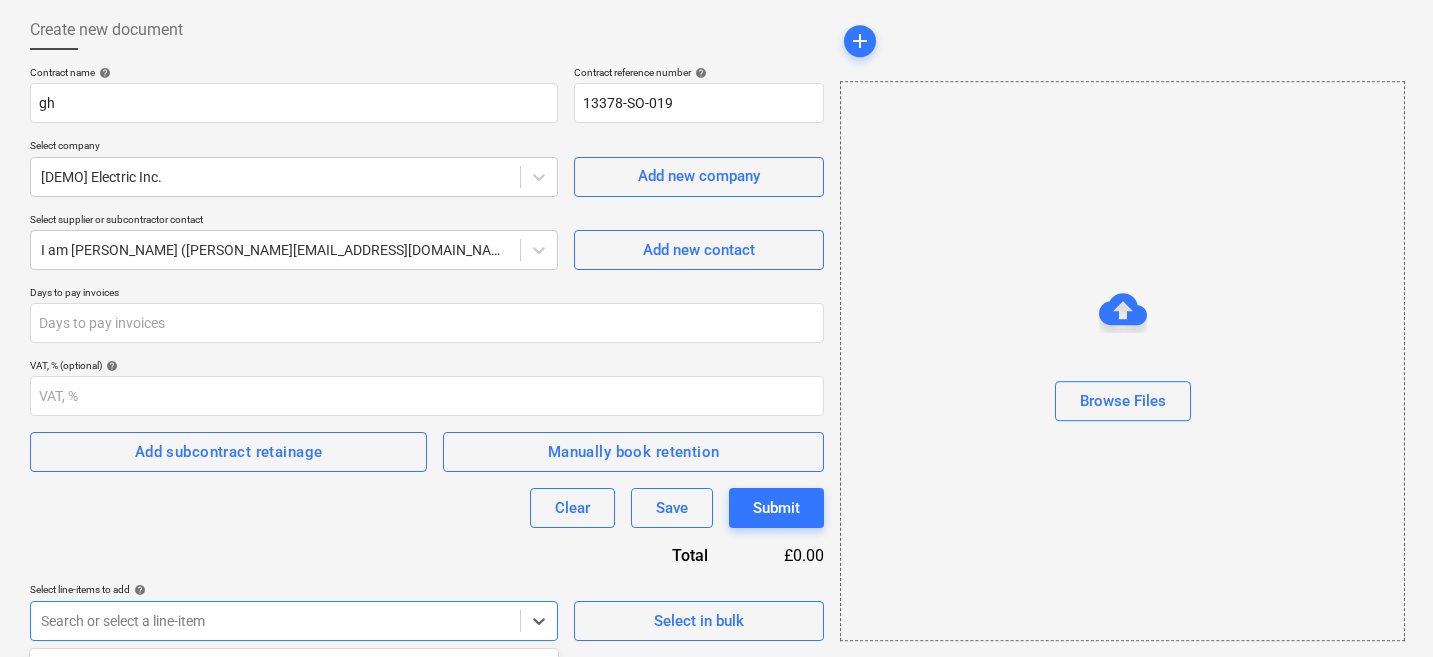 click on "Sales Projects Contacts Company Consolidated Invoices 9 Inbox 9+ Resources format_size keyboard_arrow_down help search Search notifications 0 keyboard_arrow_down [PERSON_NAME] keyboard_arrow_down Butterfly str.  Estimation Budget 7 Client contract RFQs Subcontracts Payment applications Purchase orders Work orders Costs Income More keyboard_arrow_down 6 Create new document Contract name help gh Contract reference number help 13378-SO-019 Select company [DEMO] Electric Inc.   Add new company Select supplier or subcontractor contact I am [PERSON_NAME] ([PERSON_NAME][EMAIL_ADDRESS][DOMAIN_NAME]) Add new contact Days to pay invoices VAT, % (optional) help Add subcontract retainage Manually book retention Clear Save Submit Total £0.00 Select line-items to add help option --  1.01 Wall demolition focused, 8 of 137. 137 results available. Use Up and Down to choose options, press Enter to select the currently focused option, press Escape to exit the menu, press Tab to select the option and exit the menu. Search or select a line-item add" at bounding box center [716, 230] 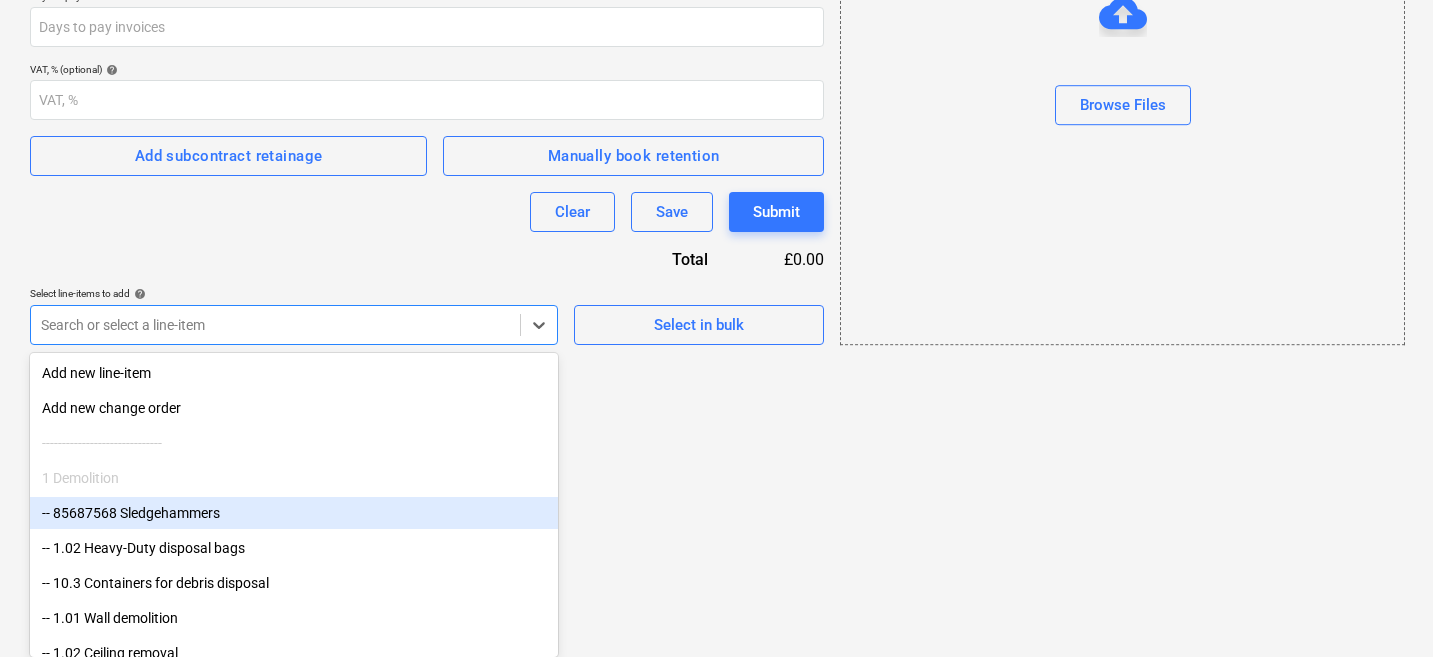 click on "--  85687568 Sledgehammers" at bounding box center (294, 513) 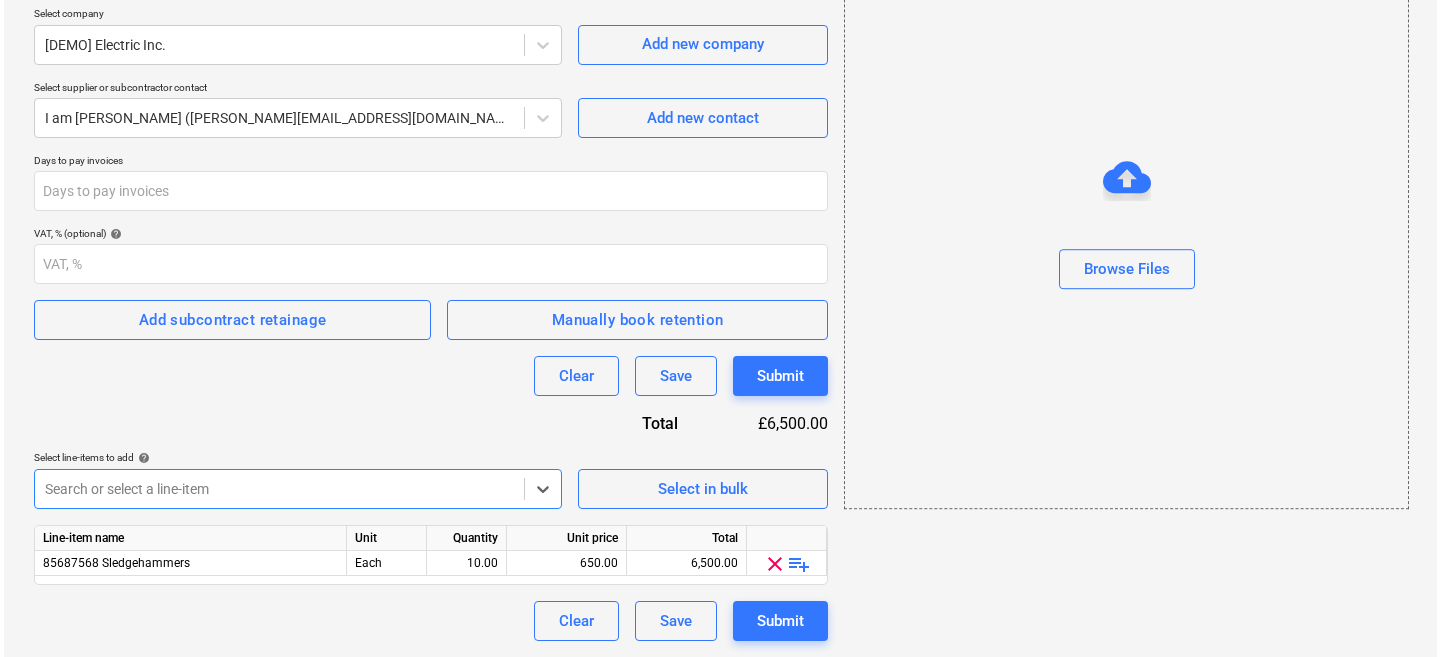 scroll, scrollTop: 230, scrollLeft: 0, axis: vertical 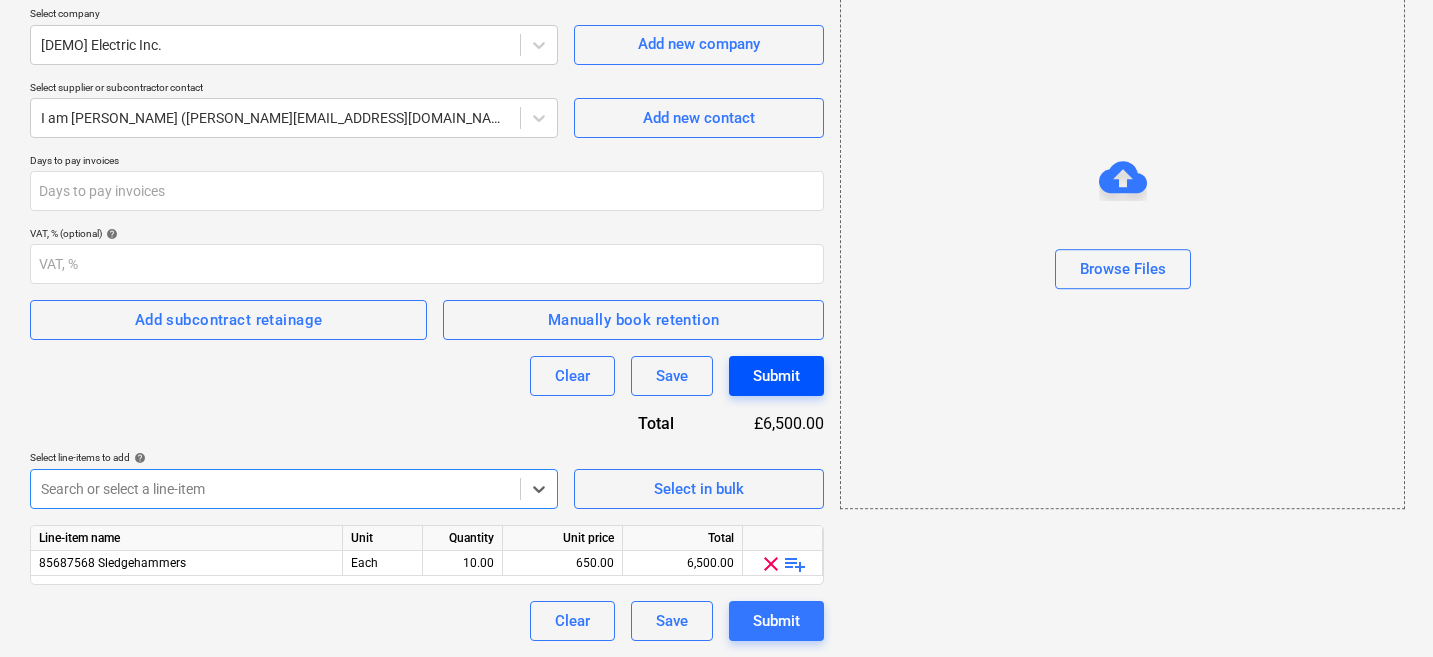 click on "Submit" at bounding box center (776, 376) 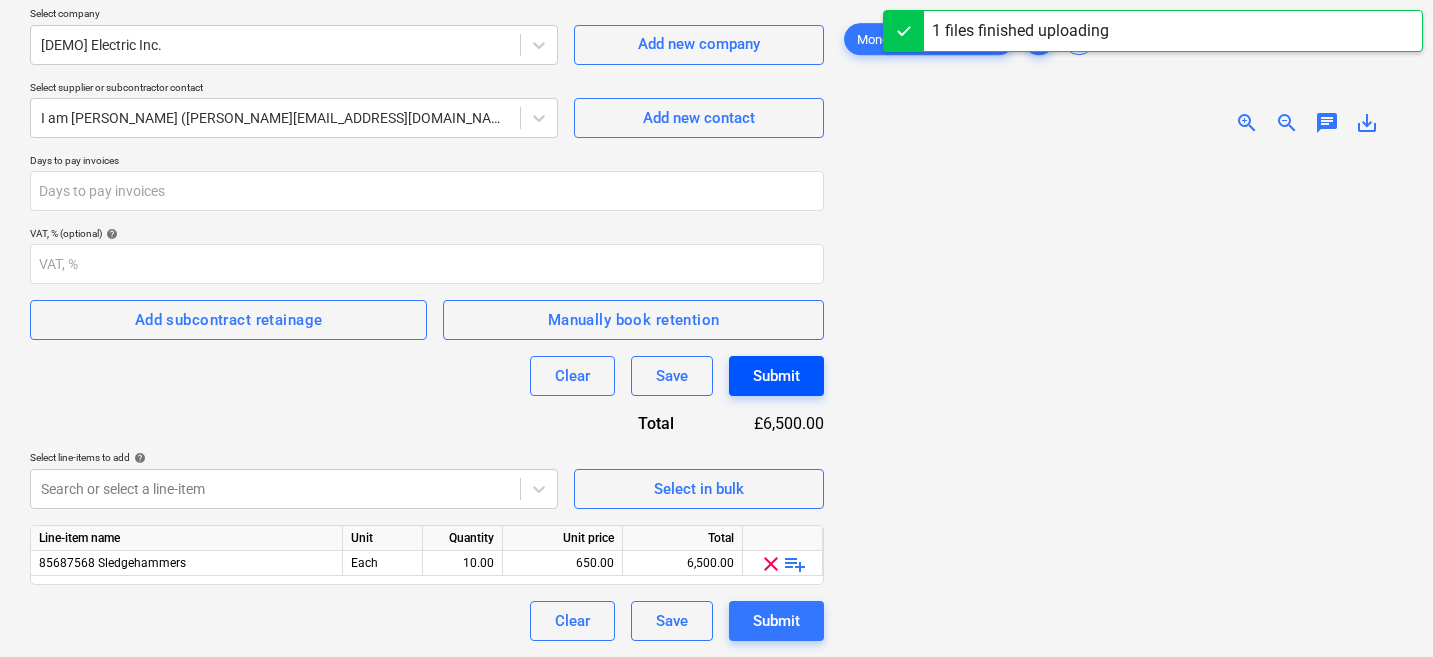 click on "Submit" at bounding box center [776, 376] 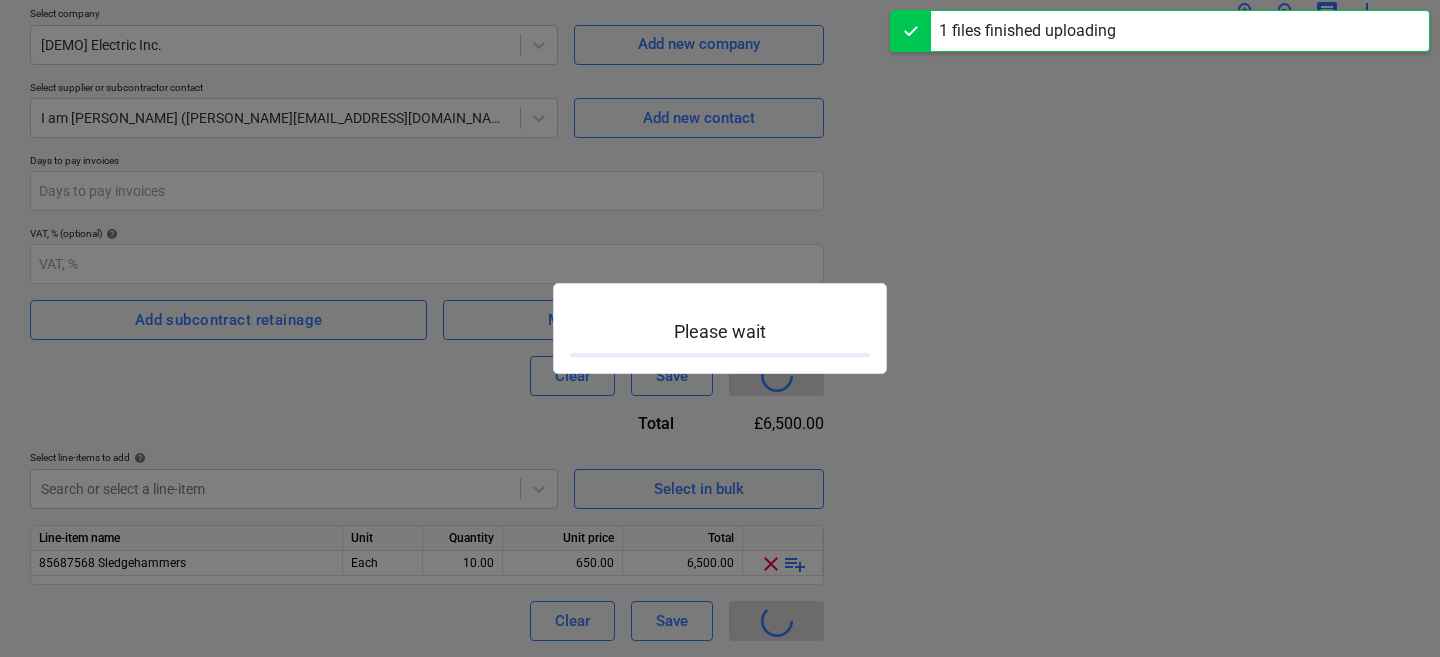 type 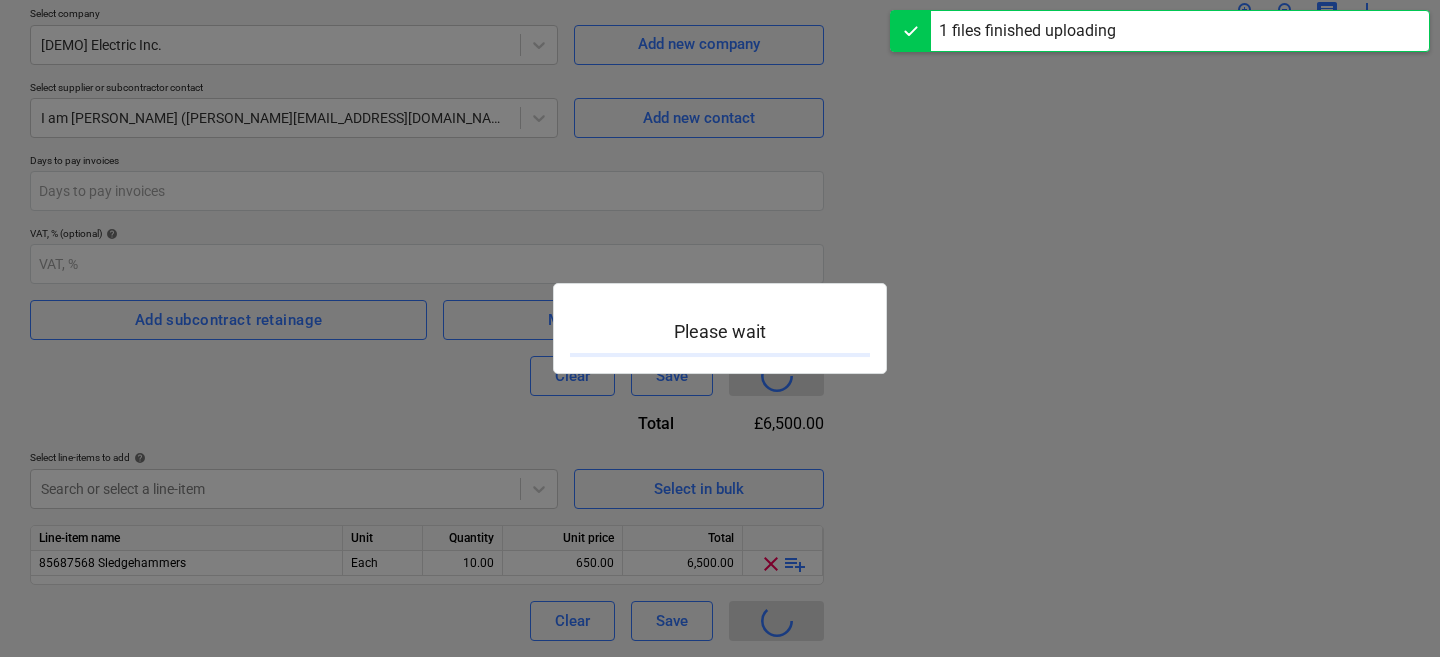 type on "13378-SO-019" 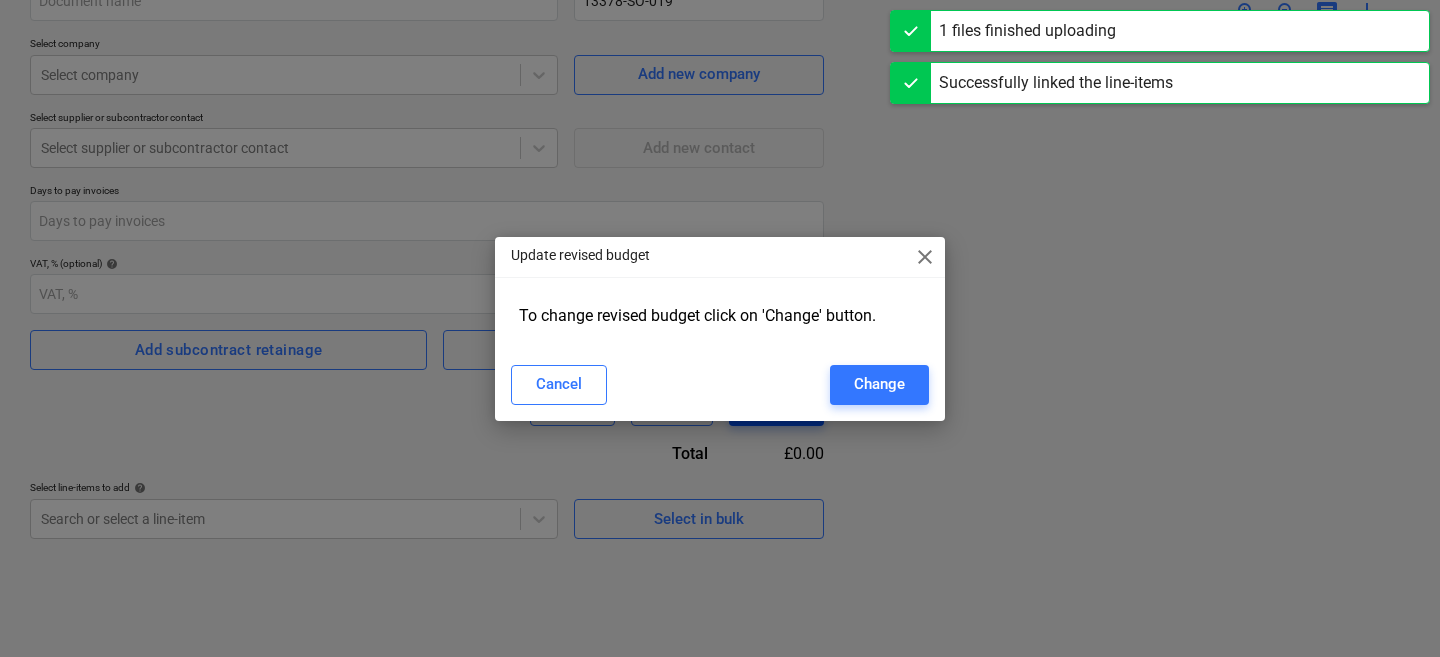 scroll, scrollTop: 200, scrollLeft: 0, axis: vertical 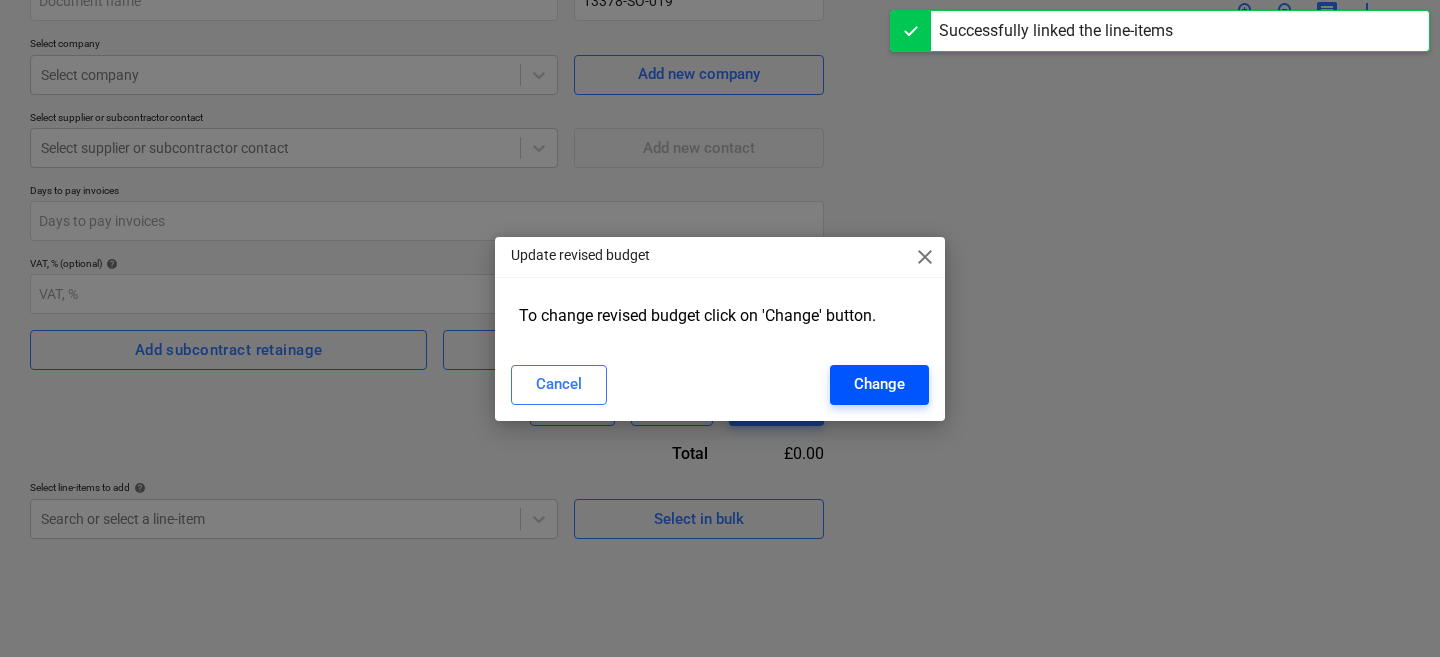 click on "Change" at bounding box center (879, 384) 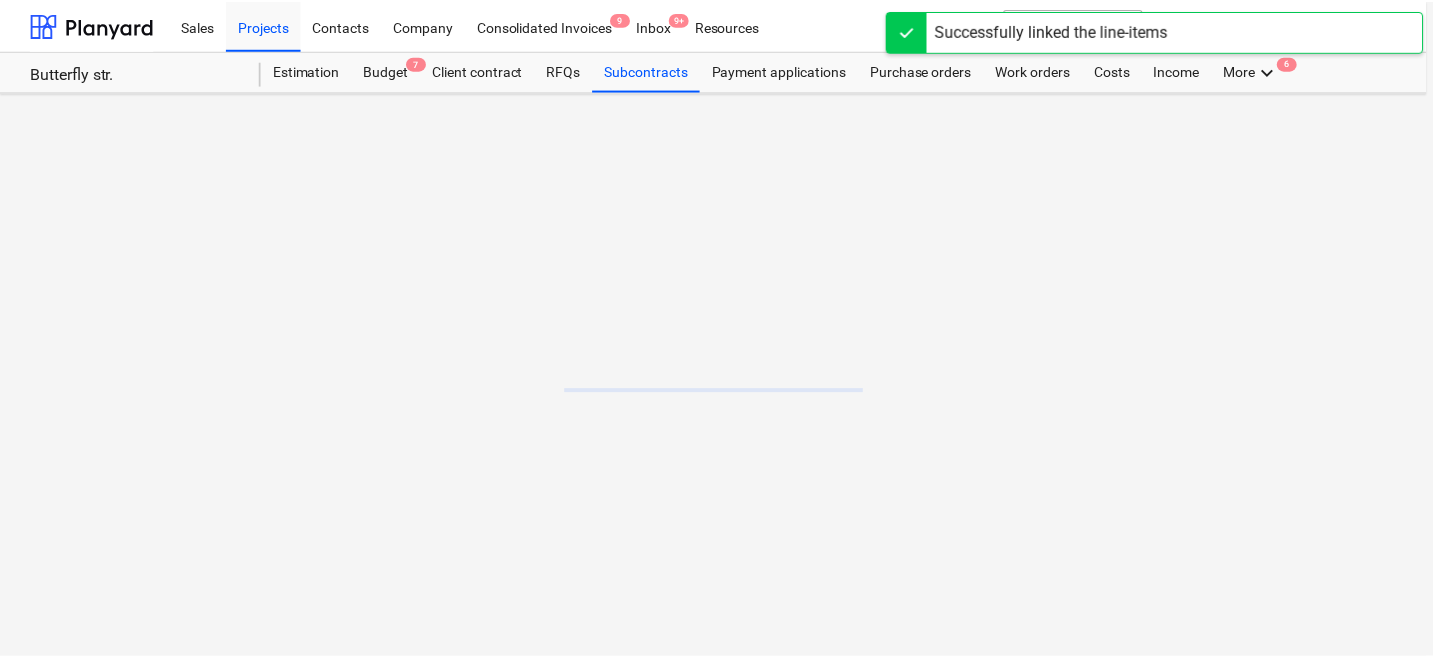 scroll, scrollTop: 0, scrollLeft: 0, axis: both 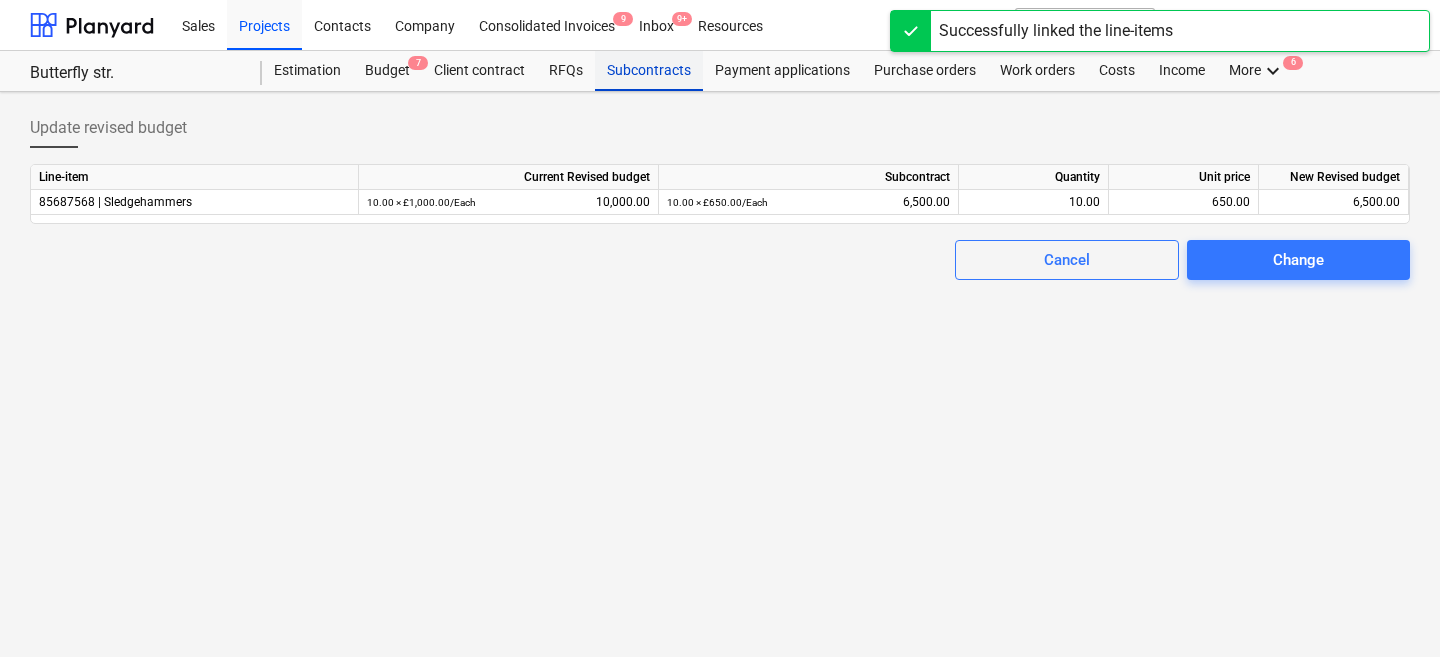 click on "Subcontracts" at bounding box center [649, 71] 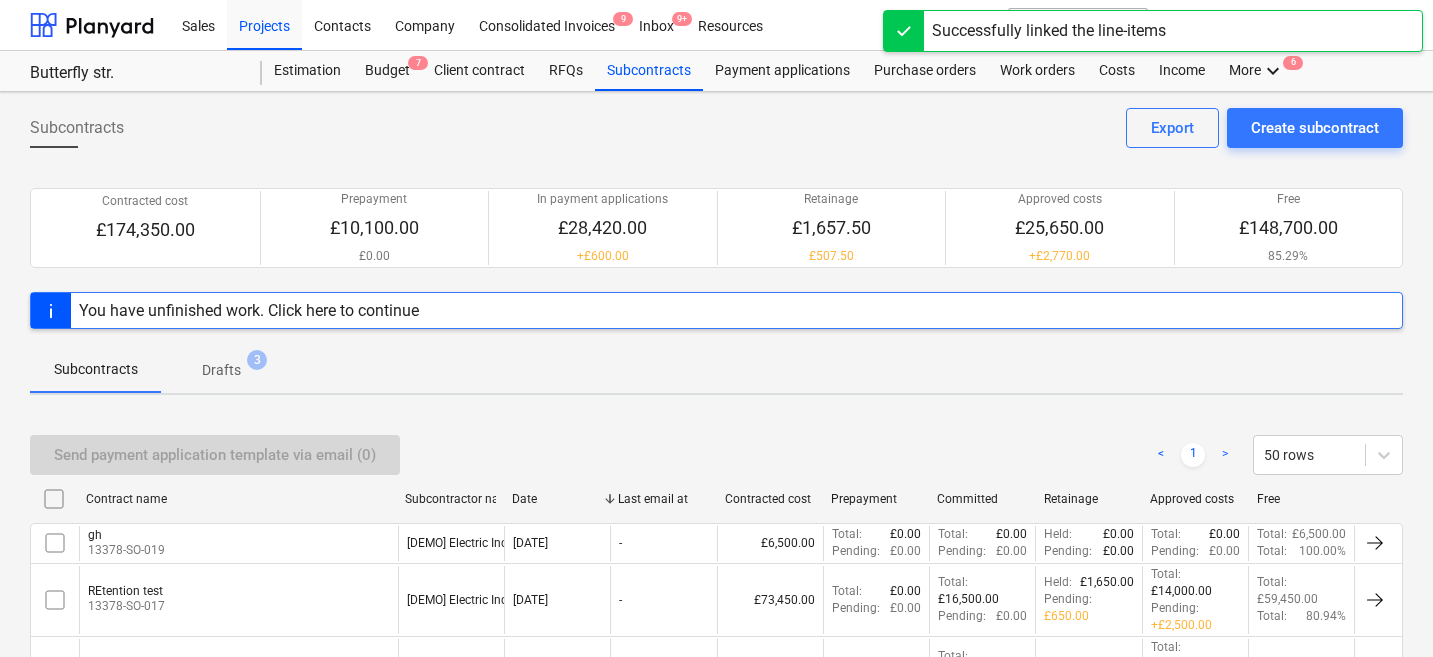 scroll, scrollTop: 133, scrollLeft: 0, axis: vertical 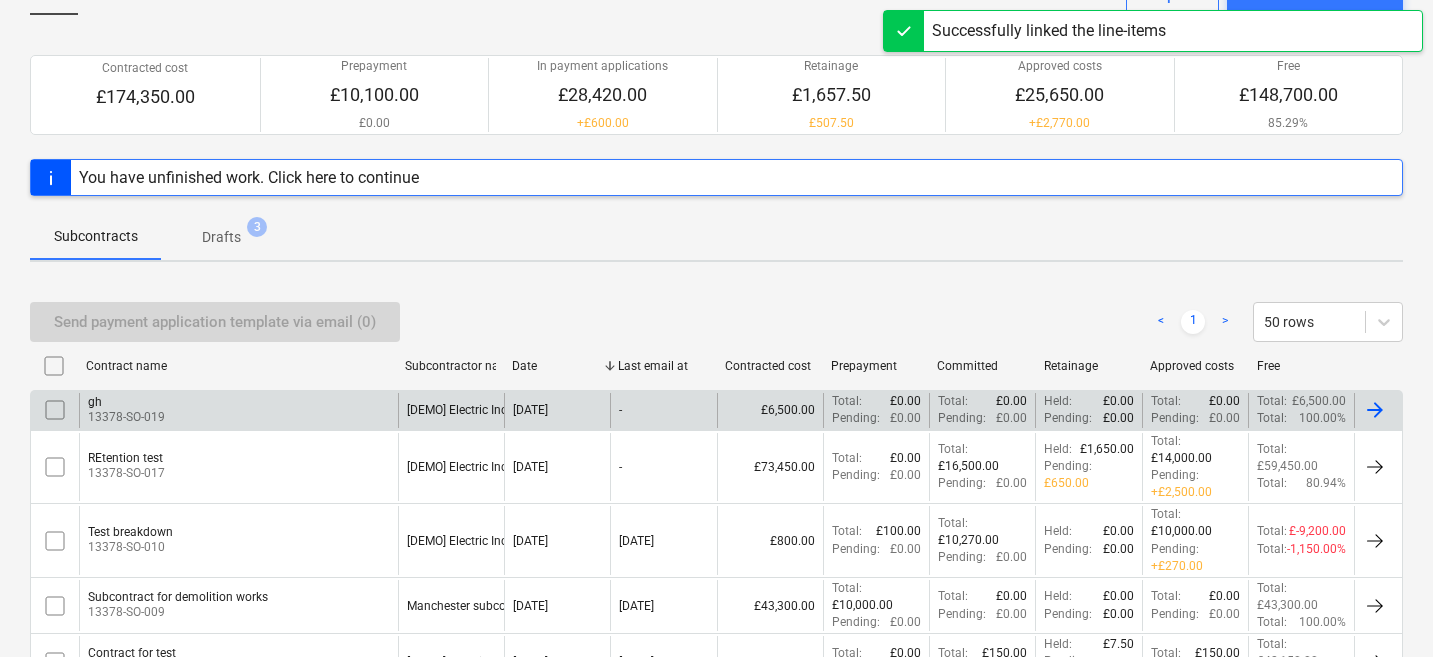 click on "gh 13378-SO-019" at bounding box center (238, 410) 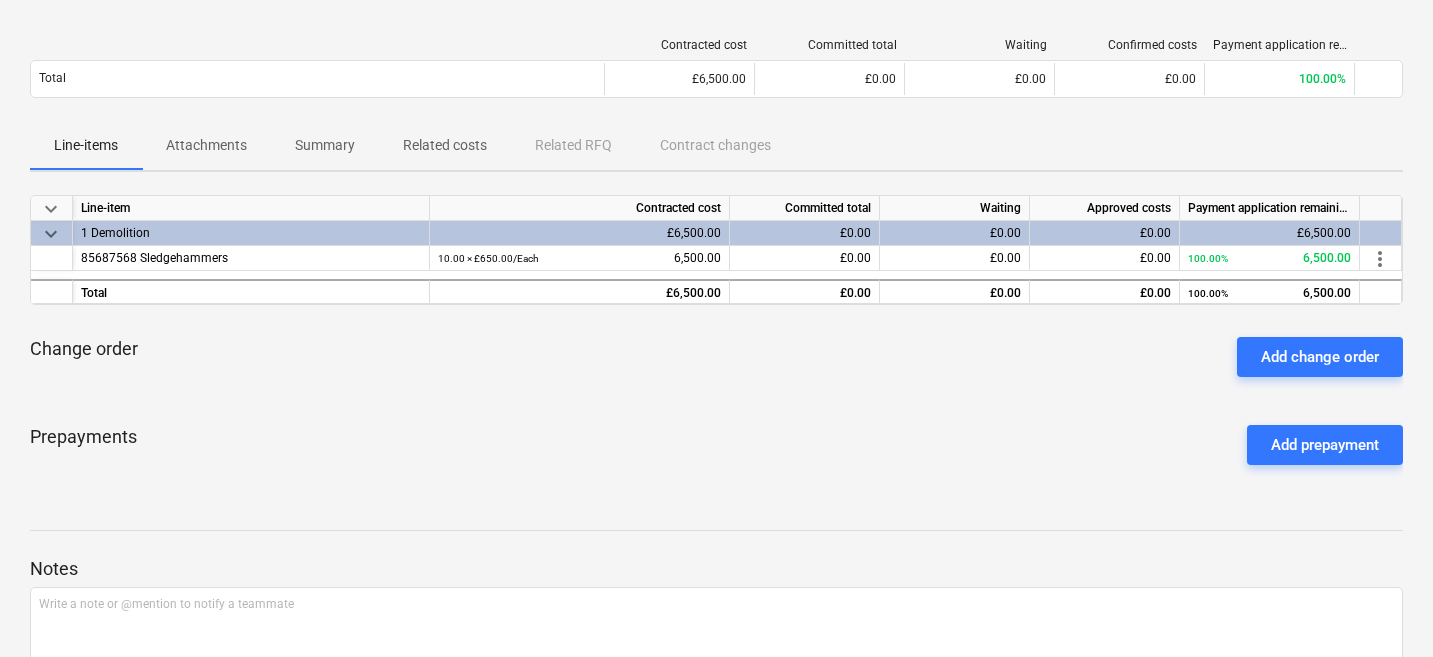 click on "Attachments" at bounding box center [206, 145] 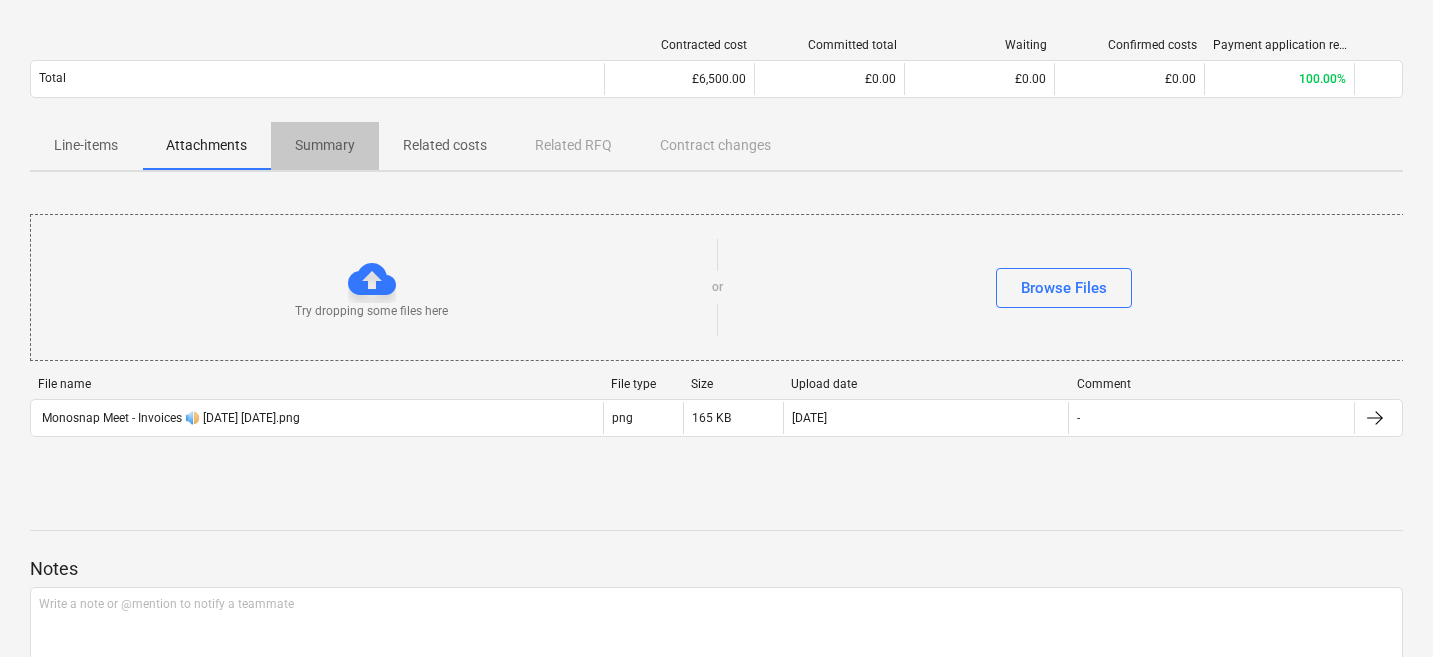 click on "Summary" at bounding box center [325, 145] 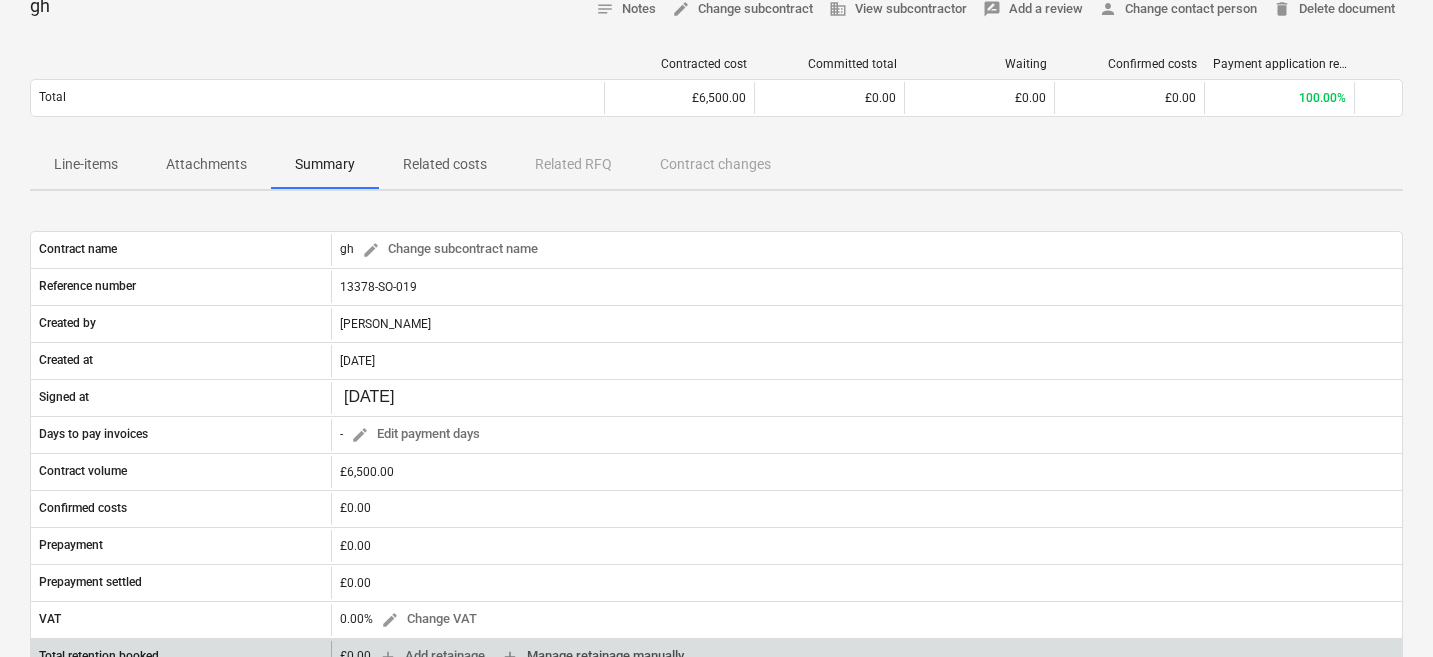 scroll, scrollTop: 0, scrollLeft: 0, axis: both 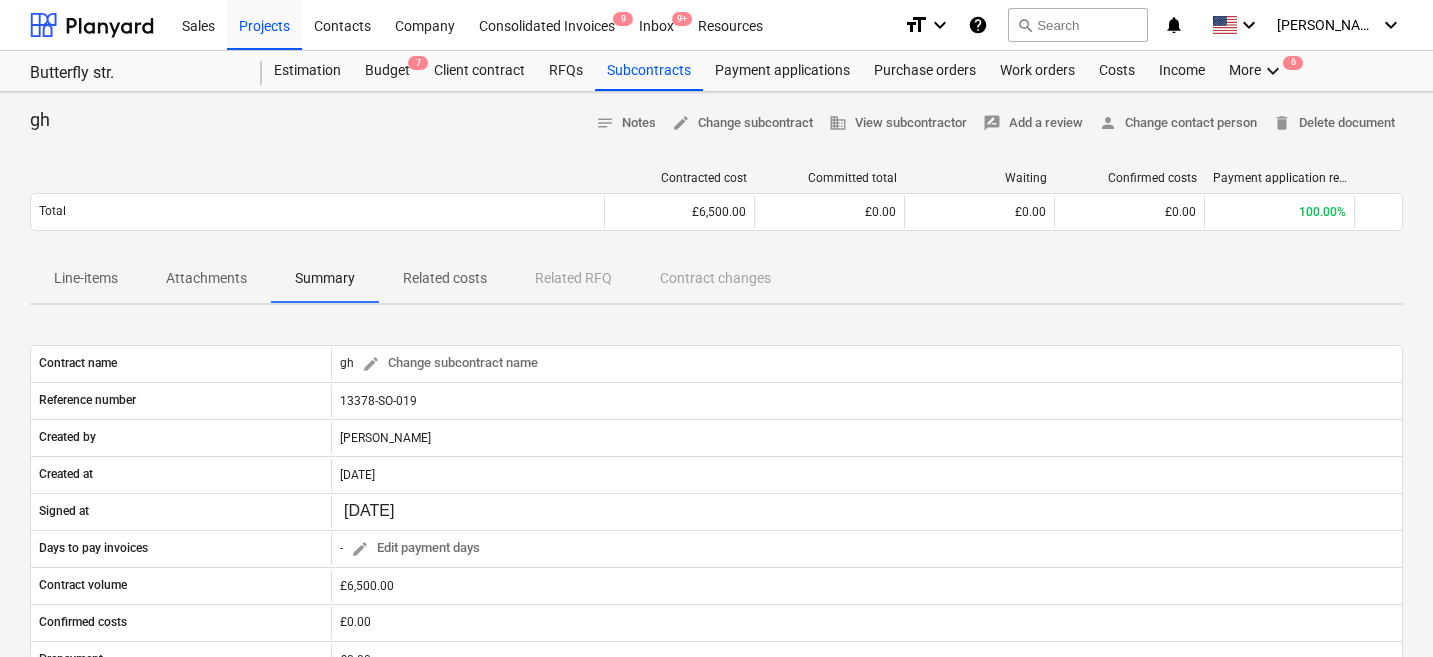 click on "Related costs" at bounding box center (445, 278) 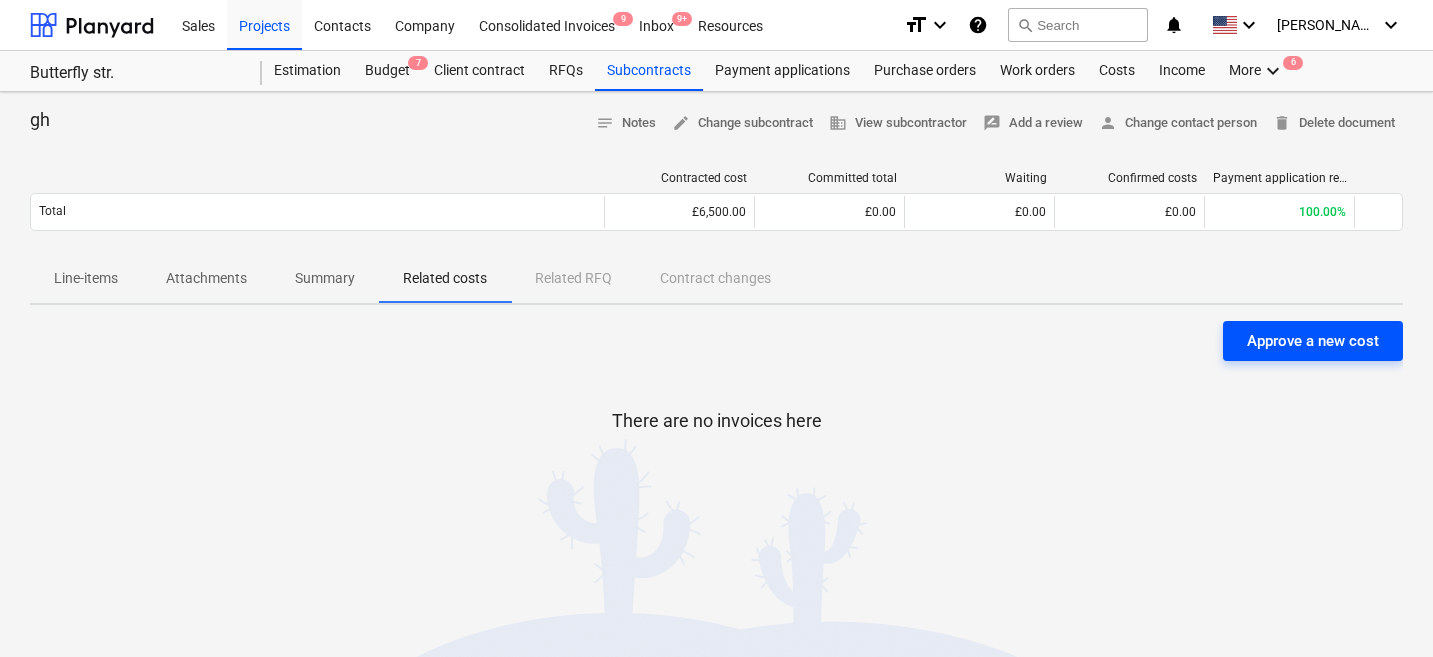 click on "Approve a new cost" at bounding box center (1313, 341) 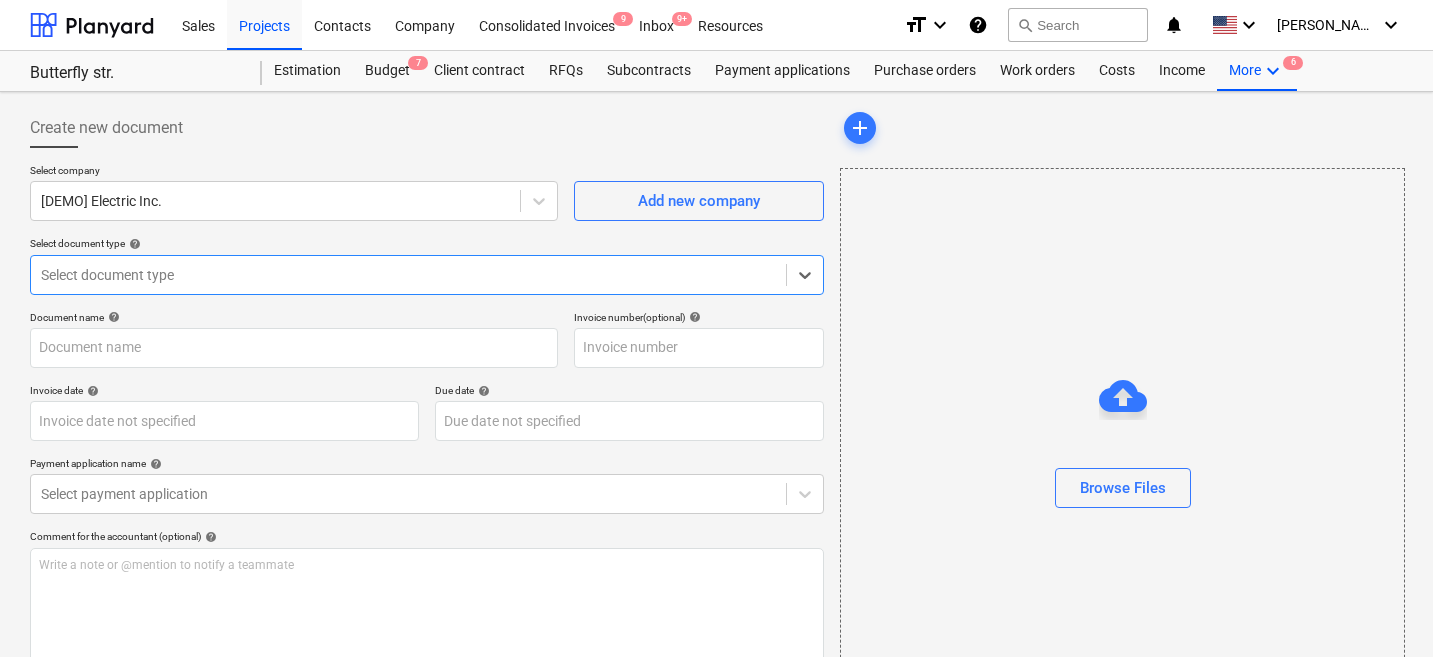 scroll, scrollTop: 31, scrollLeft: 0, axis: vertical 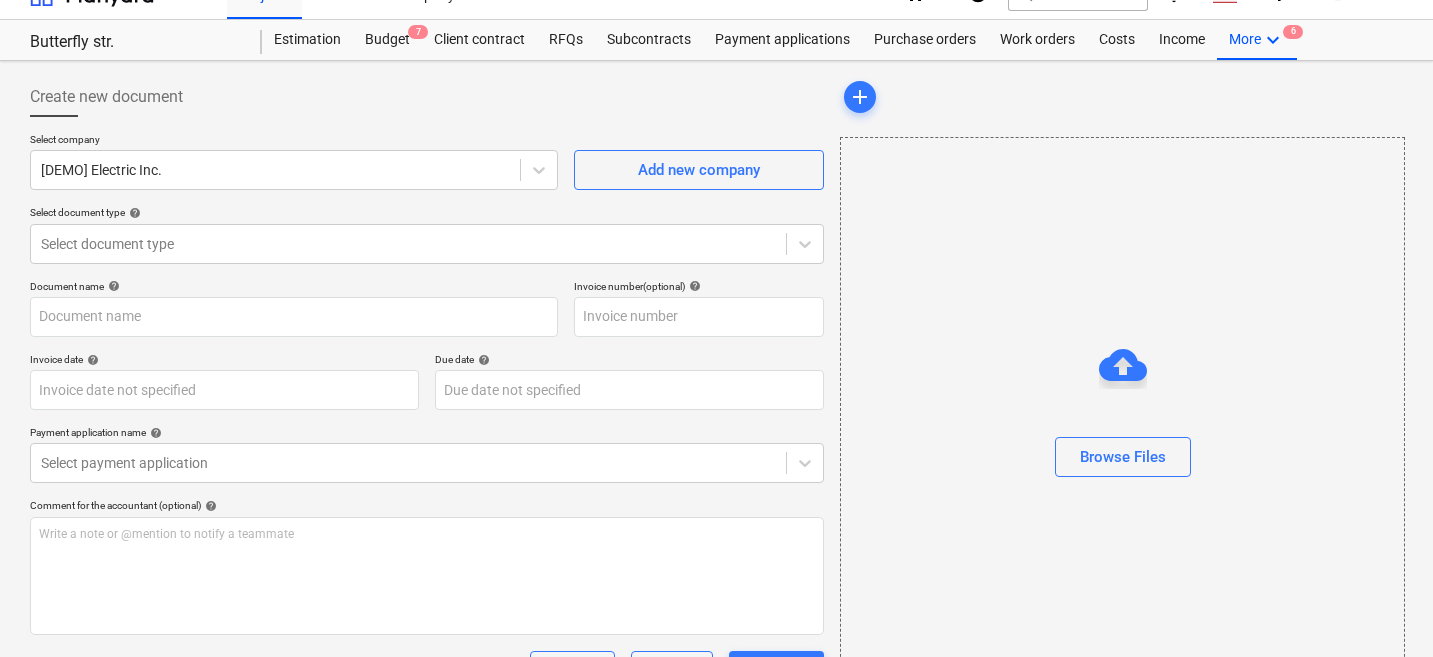 click on "Select company [DEMO] Electric Inc.   Add new company Select document type help Select document type" at bounding box center [427, 206] 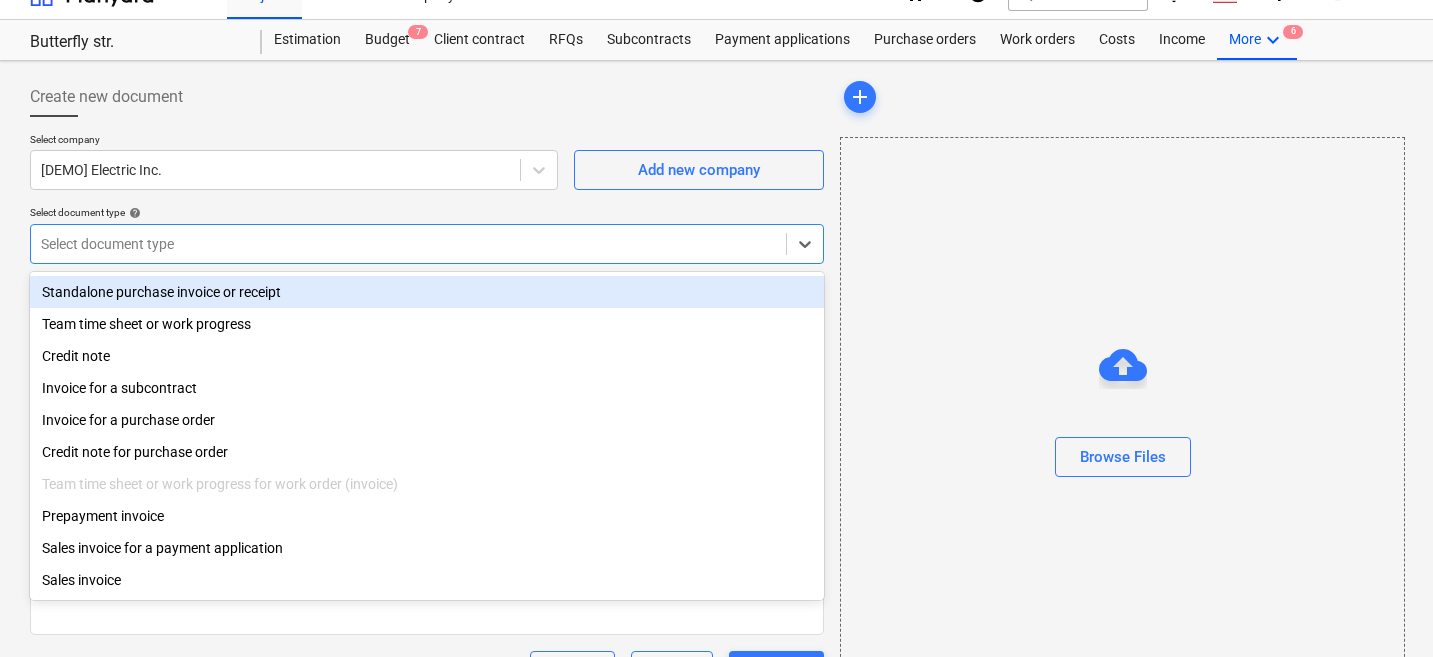 click at bounding box center (408, 244) 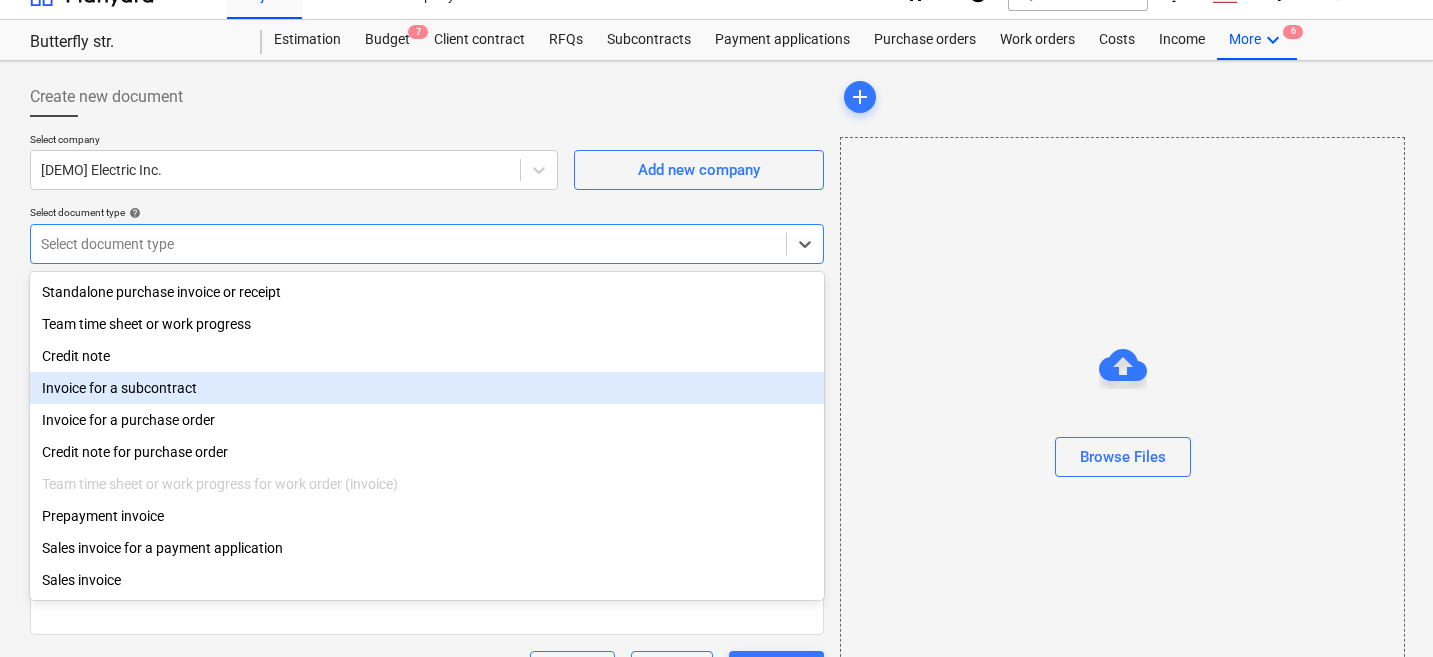 click on "Invoice for a subcontract" at bounding box center [427, 388] 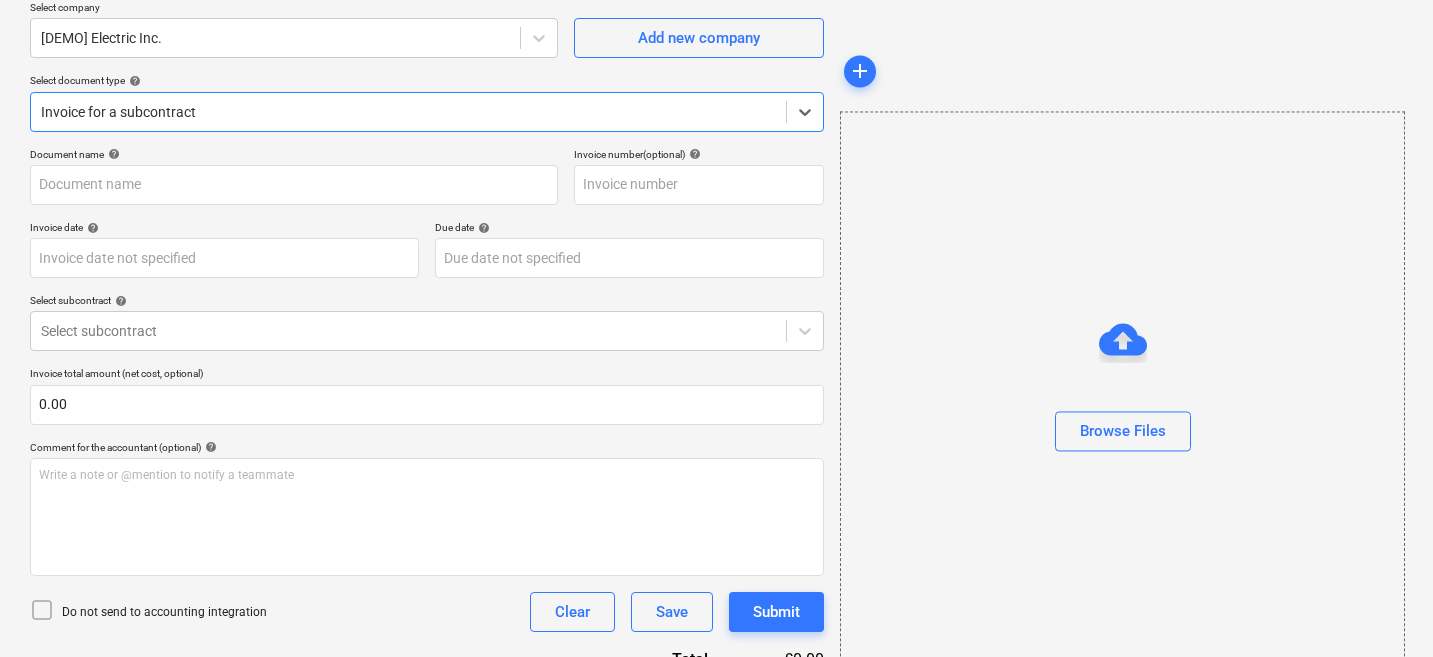 scroll, scrollTop: 193, scrollLeft: 0, axis: vertical 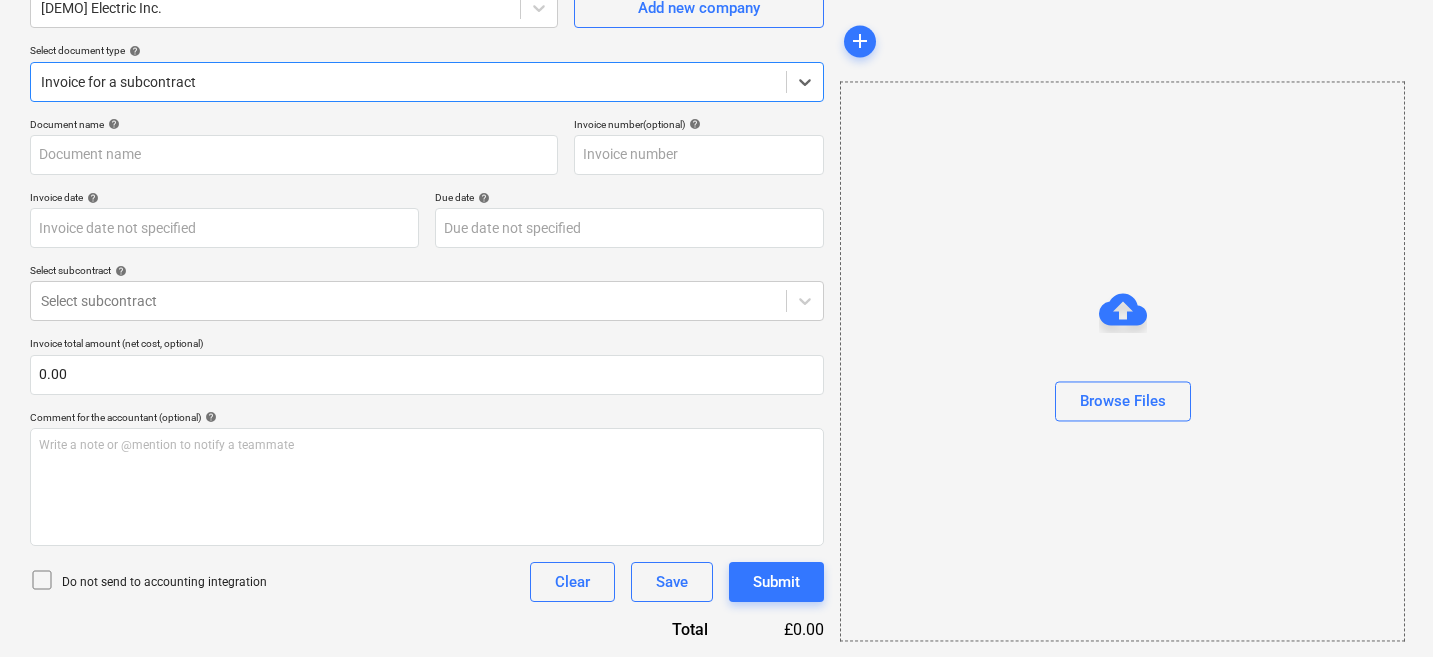 click on "Select subcontract help" at bounding box center (427, 272) 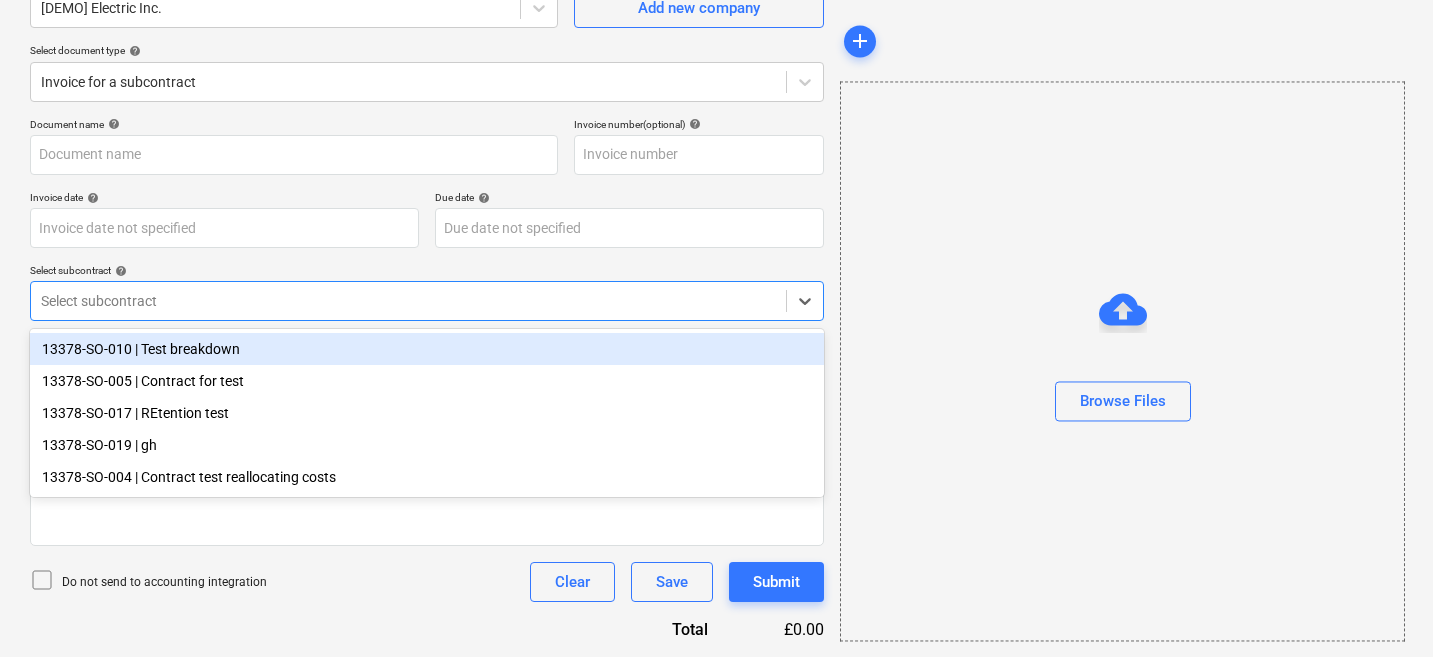 click at bounding box center [408, 301] 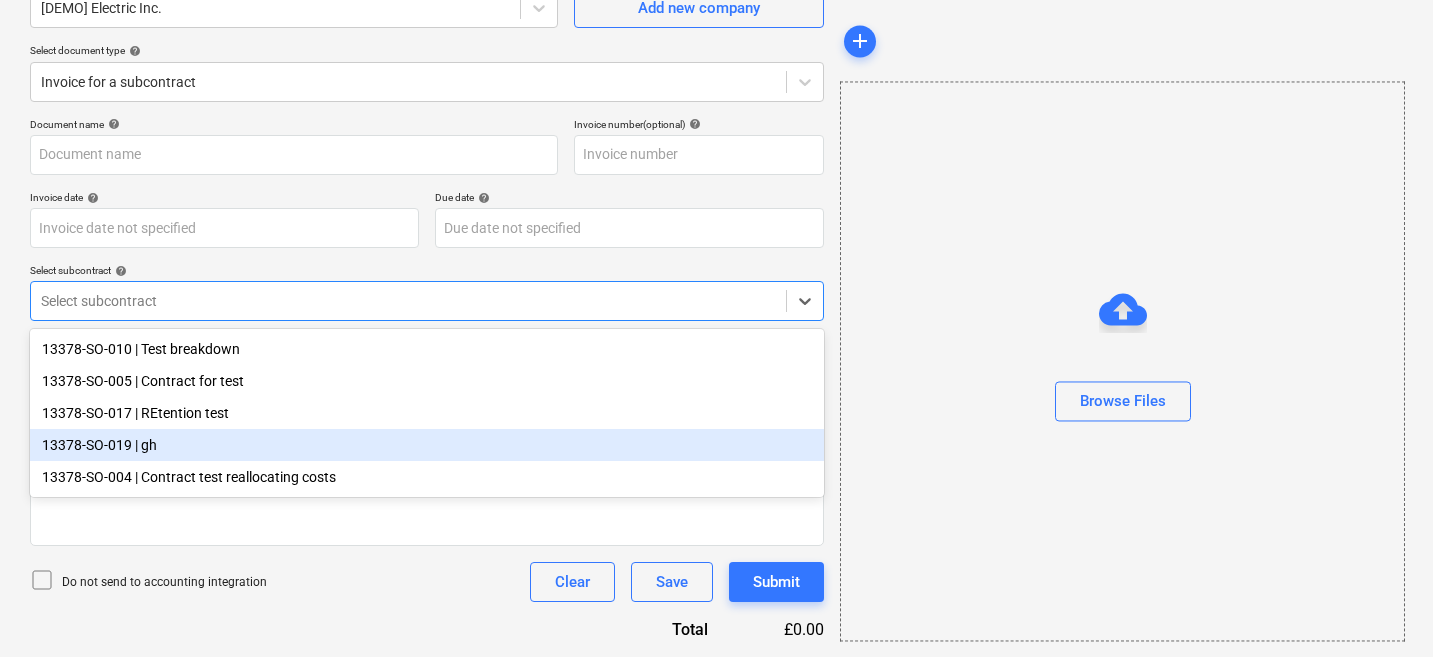 click on "13378-SO-019 | gh" at bounding box center [427, 445] 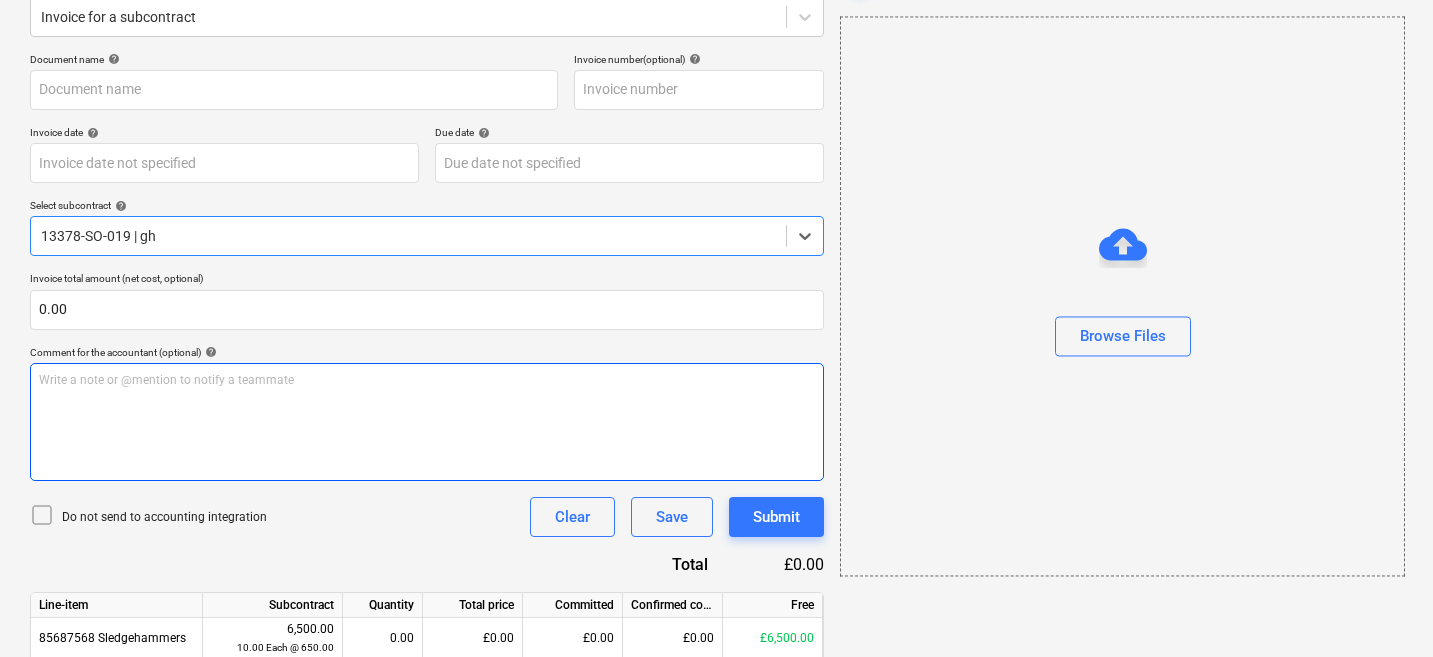 scroll, scrollTop: 333, scrollLeft: 0, axis: vertical 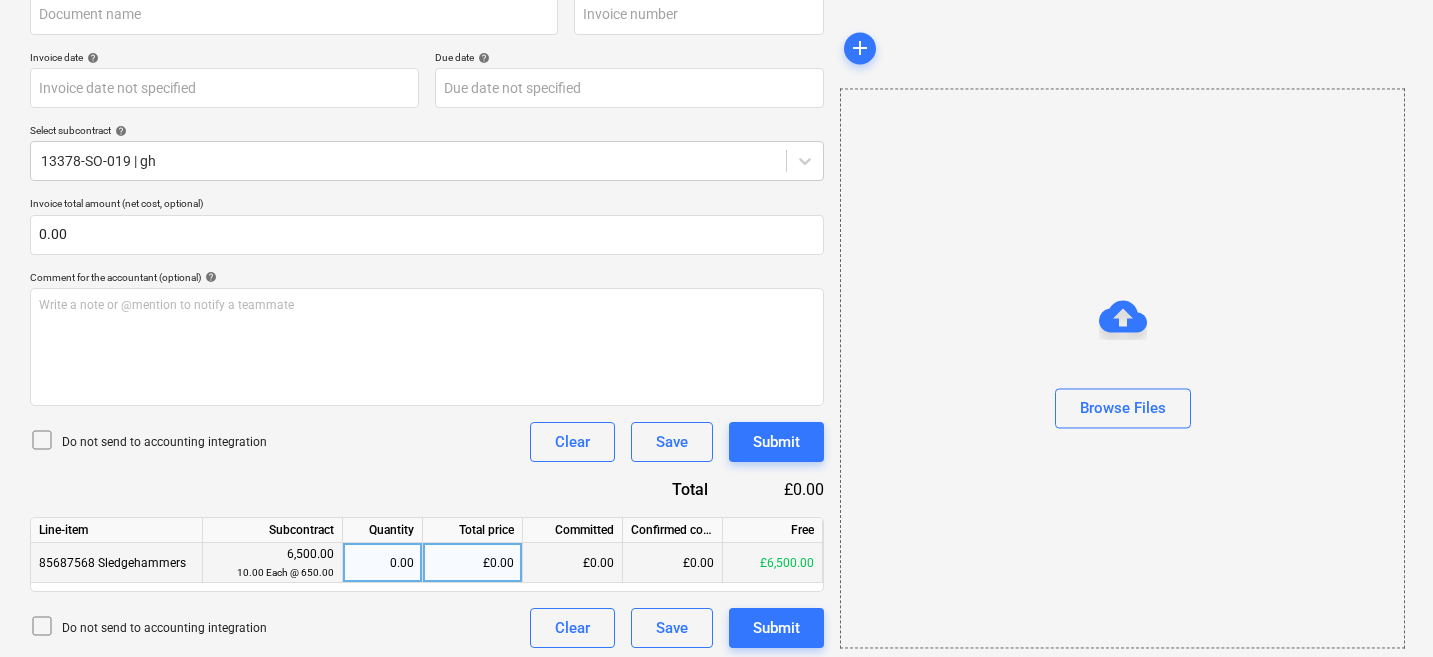 click on "£0.00" at bounding box center (473, 563) 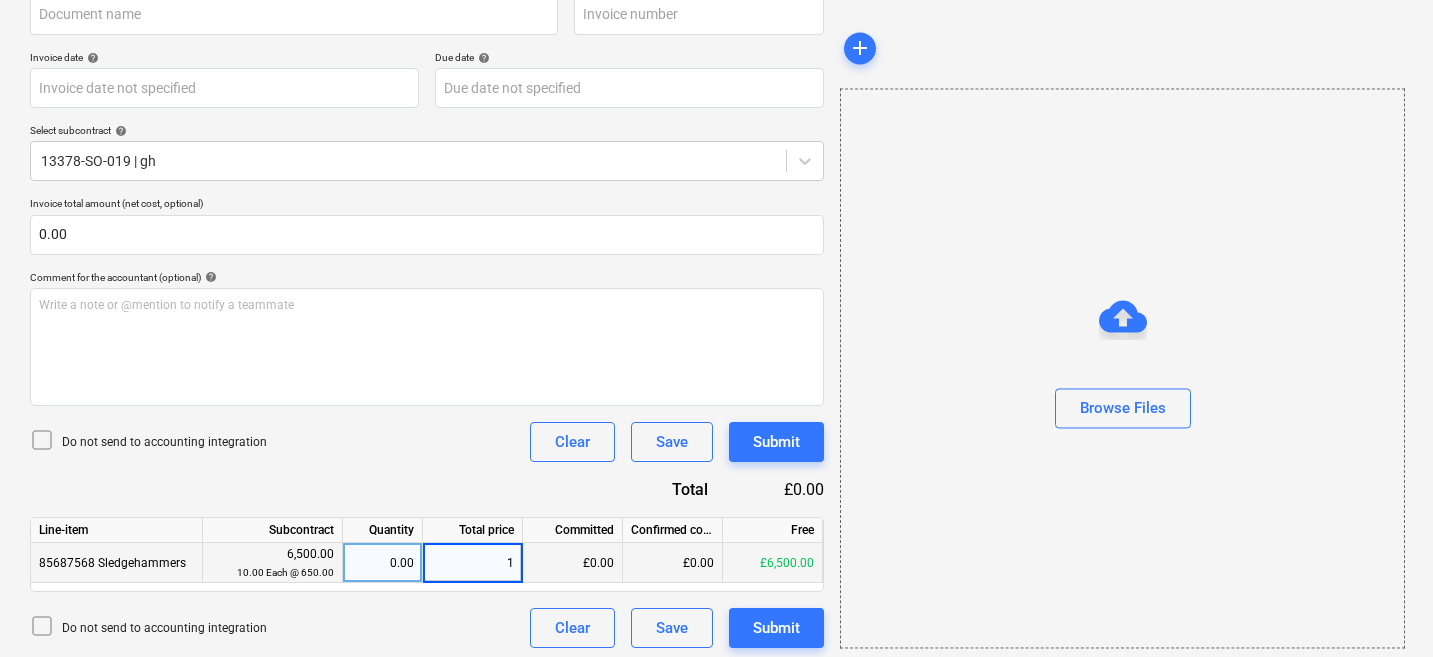 type on "10" 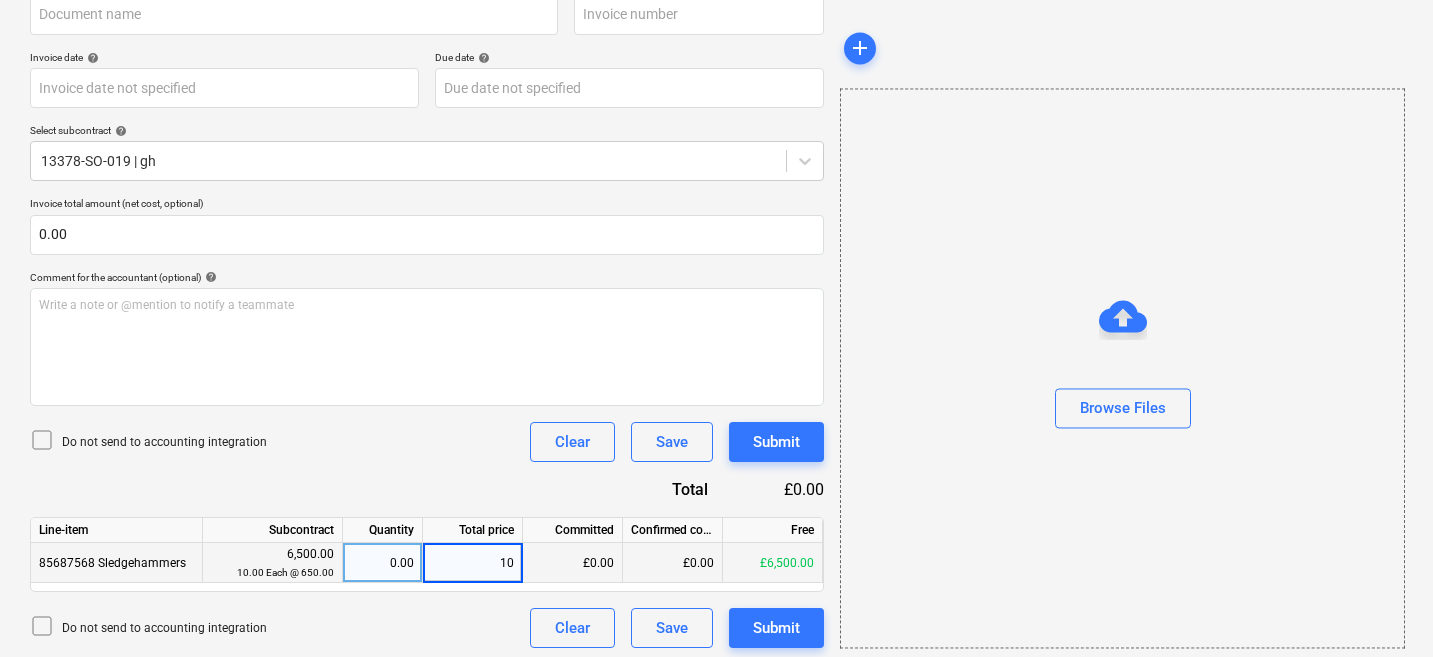 click on "Document name help Invoice number  (optional) help Invoice date help Press the down arrow key to interact with the calendar and
select a date. Press the question mark key to get the keyboard shortcuts for changing dates. Due date help Press the down arrow key to interact with the calendar and
select a date. Press the question mark key to get the keyboard shortcuts for changing dates. Select subcontract help 13378-SO-019 | gh Invoice total amount (net cost, optional) 0.00 Comment for the accountant (optional) help Write a note or @mention to notify a teammate ﻿ Do not send to accounting integration Clear Save Submit Total £0.00 Line-item Subcontract Quantity Total price Committed Confirmed costs Free 85687568 Sledgehammers 6,500.00 10.00 Each @ 650.00 0.00 10 £0.00 £0.00 £6,500.00 Do not send to accounting integration Clear Save Submit" at bounding box center (427, 313) 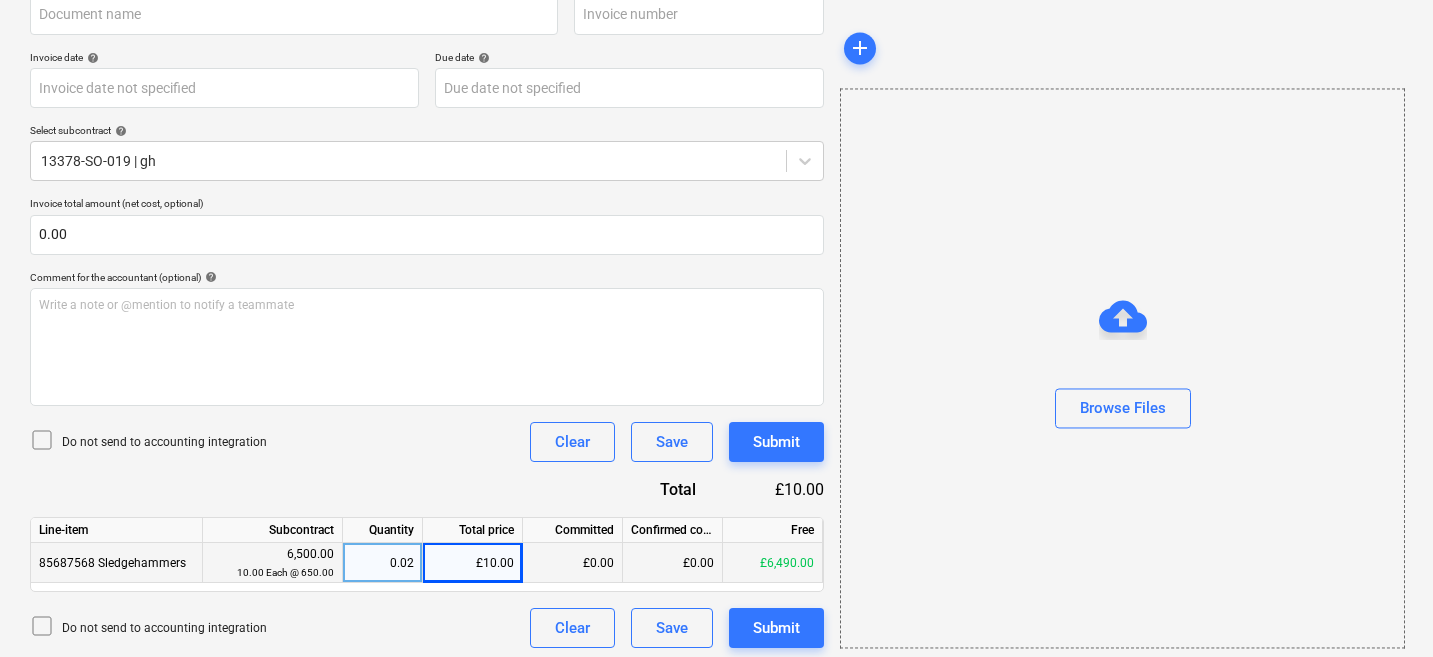 type on "Monosnap Meet - Demo call Planyard 🔊 [DATE] [DATE].png" 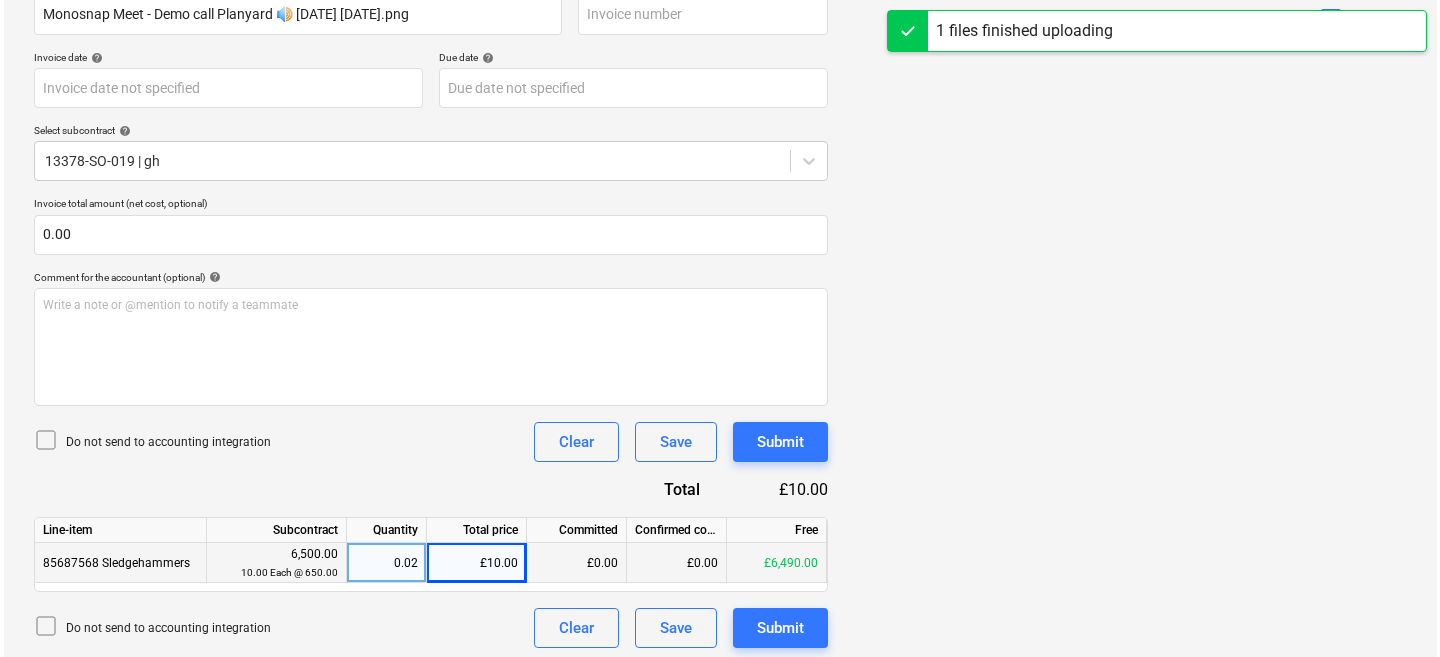 scroll, scrollTop: 332, scrollLeft: 0, axis: vertical 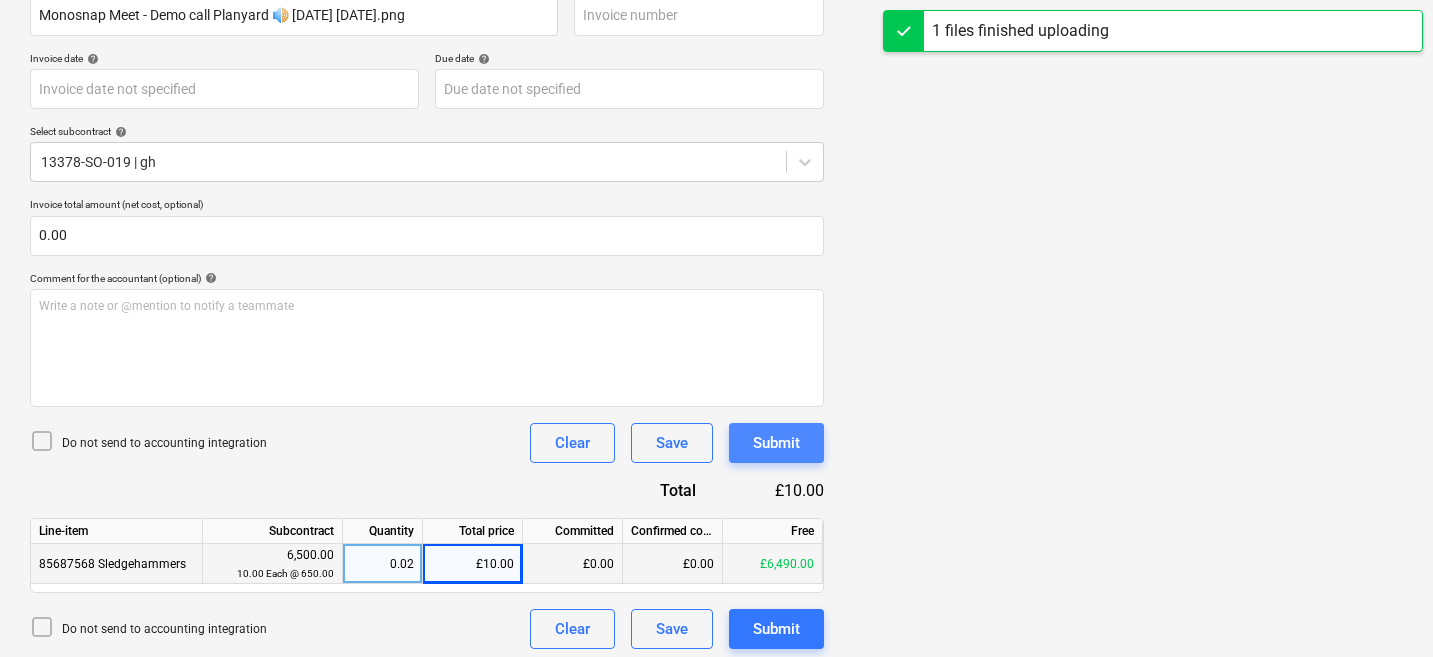 click on "Submit" at bounding box center [776, 443] 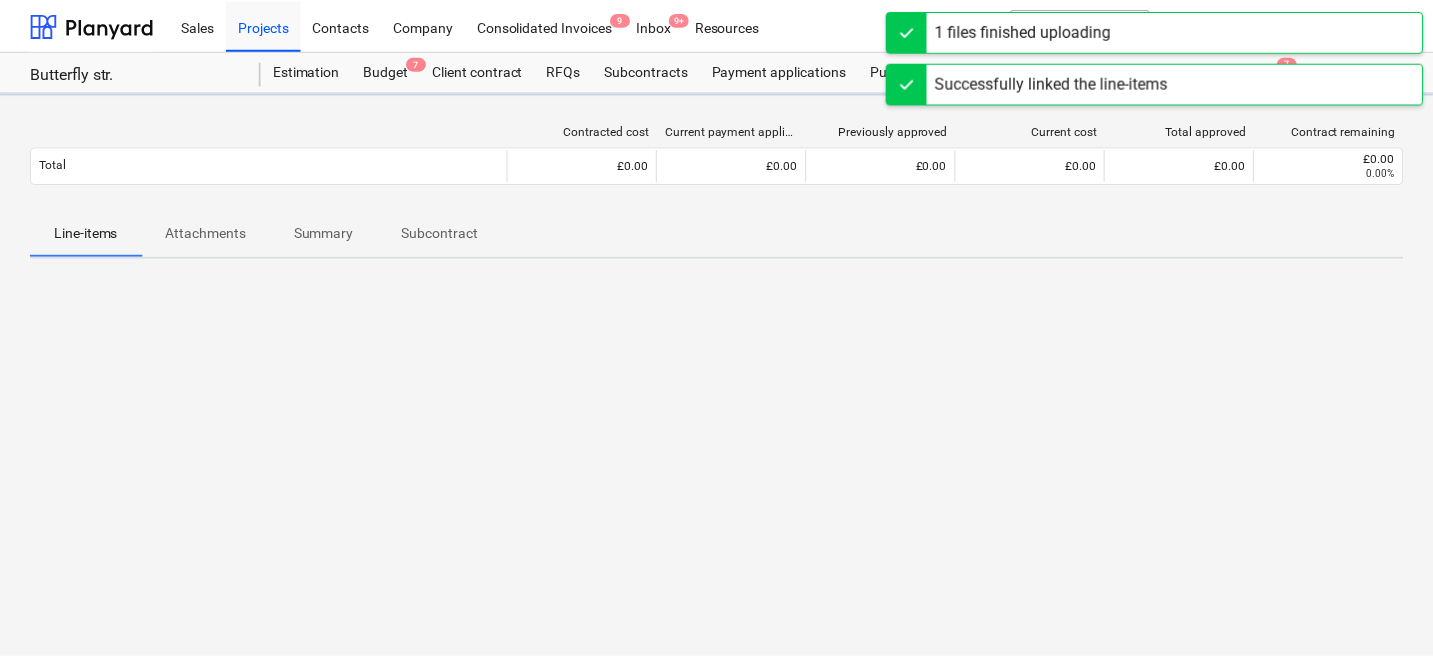 scroll, scrollTop: 0, scrollLeft: 0, axis: both 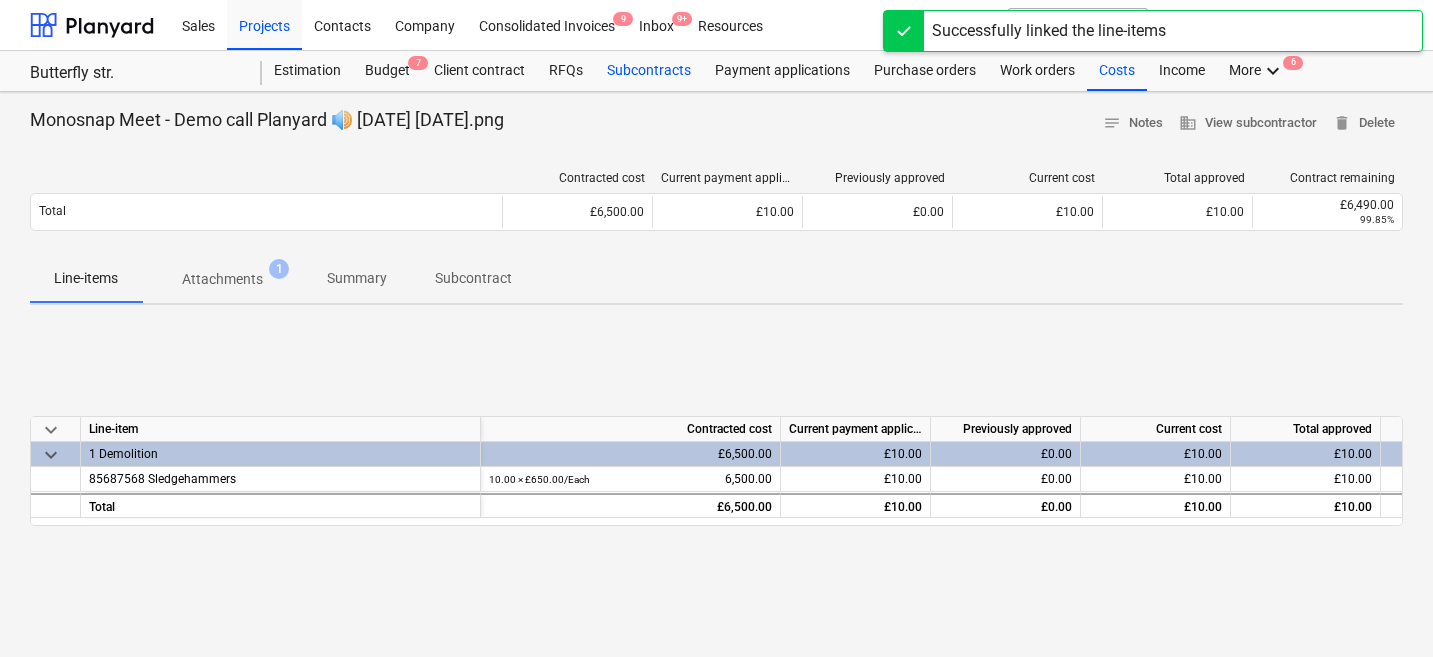 click on "Subcontracts" at bounding box center (649, 71) 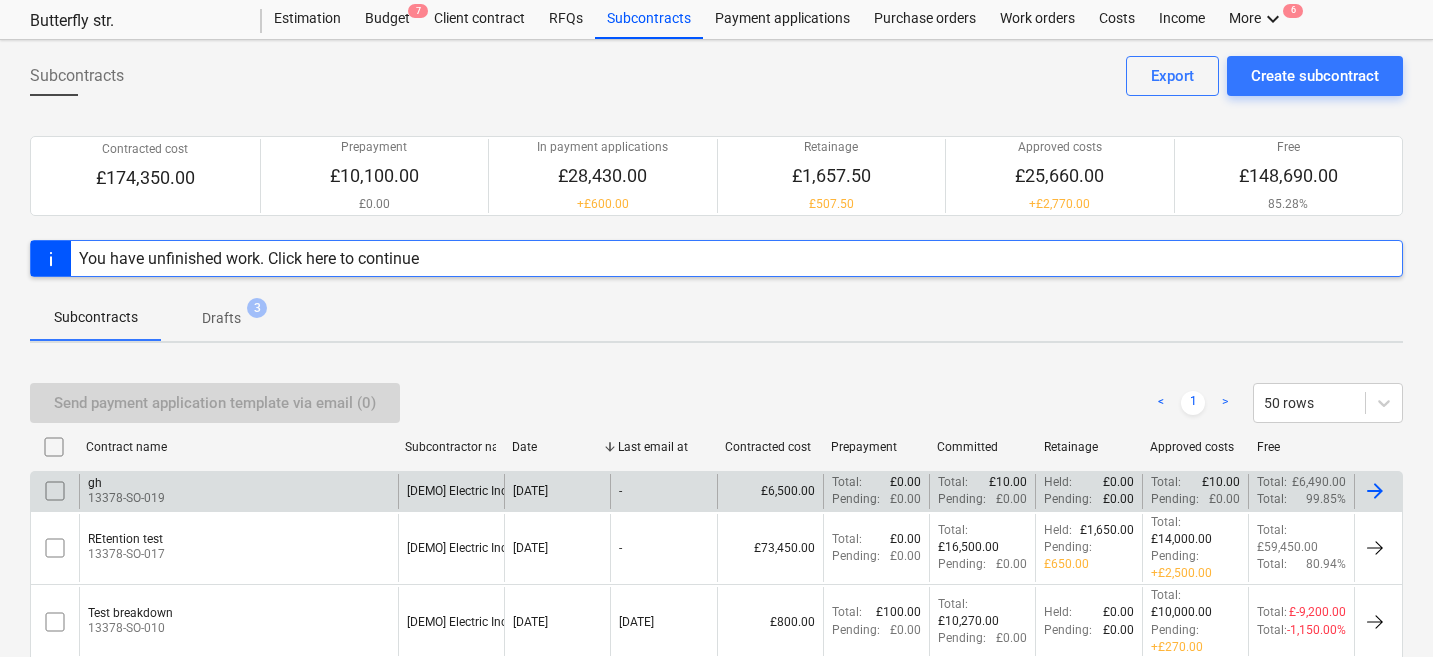 scroll, scrollTop: 58, scrollLeft: 0, axis: vertical 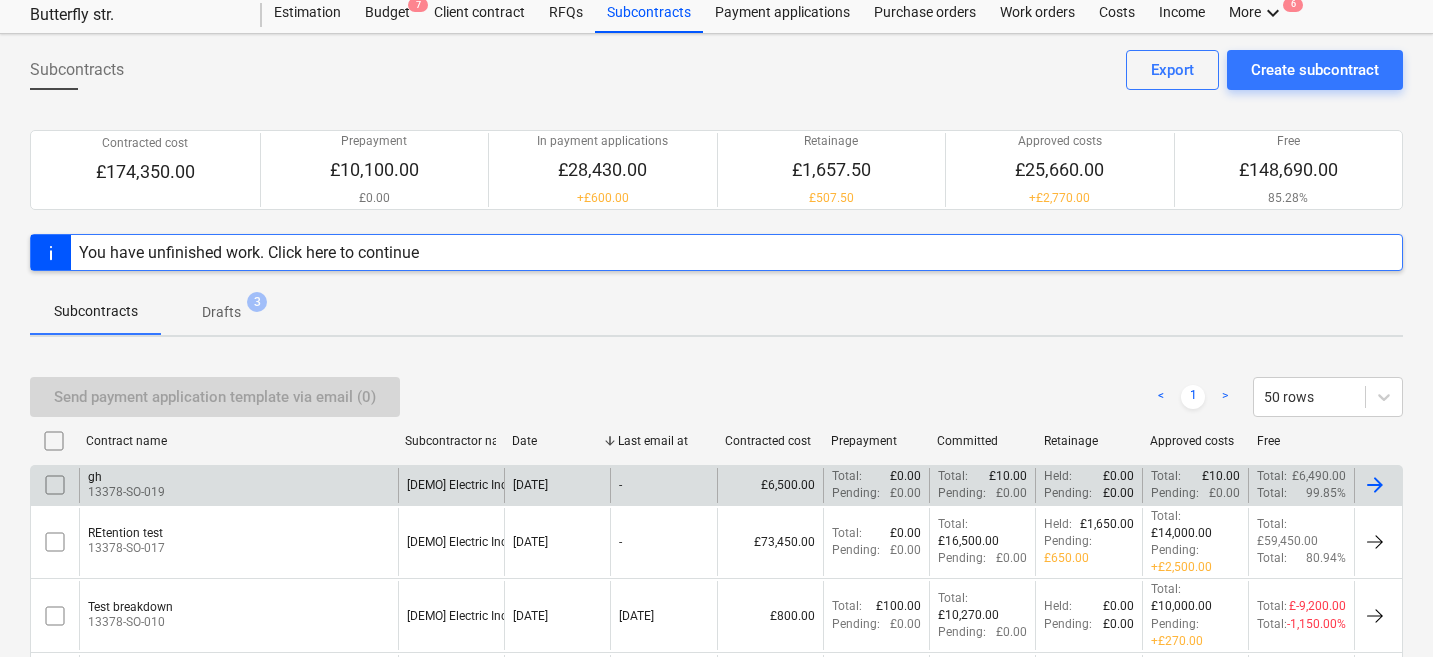 click on "gh 13378-SO-019" at bounding box center (238, 485) 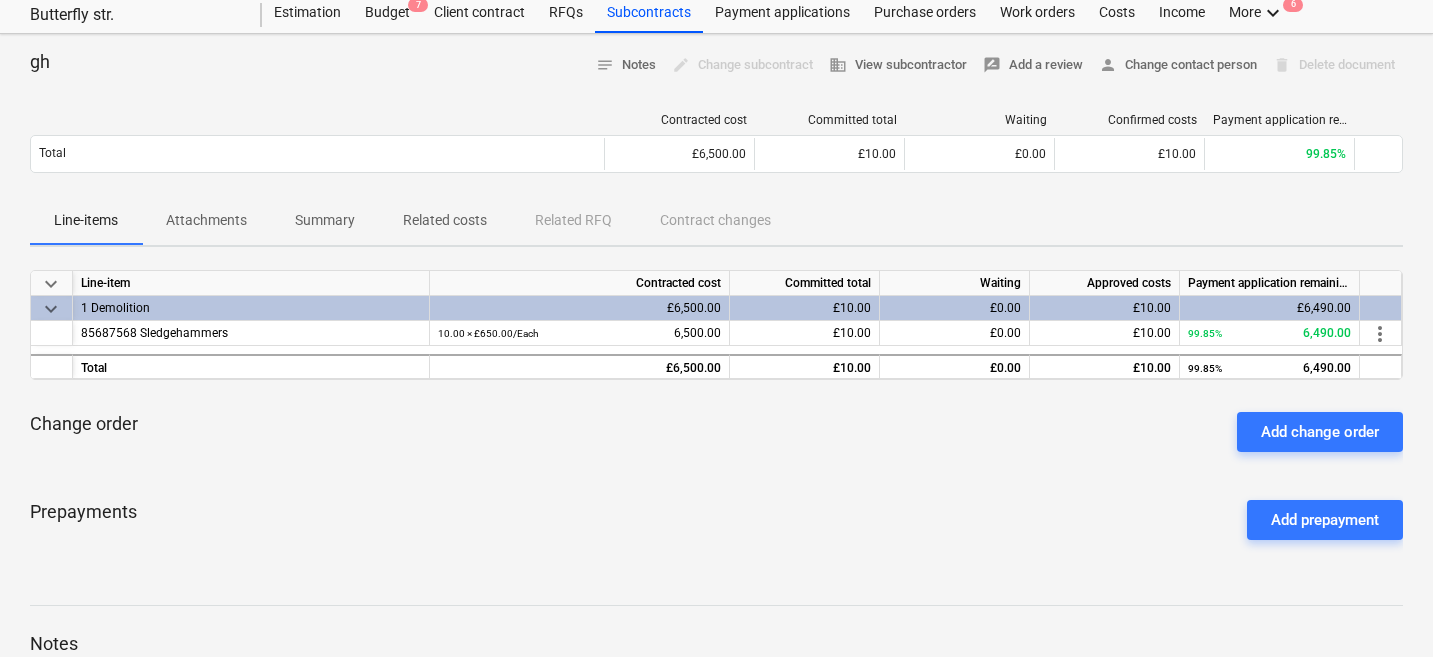 click on "Attachments" at bounding box center (206, 220) 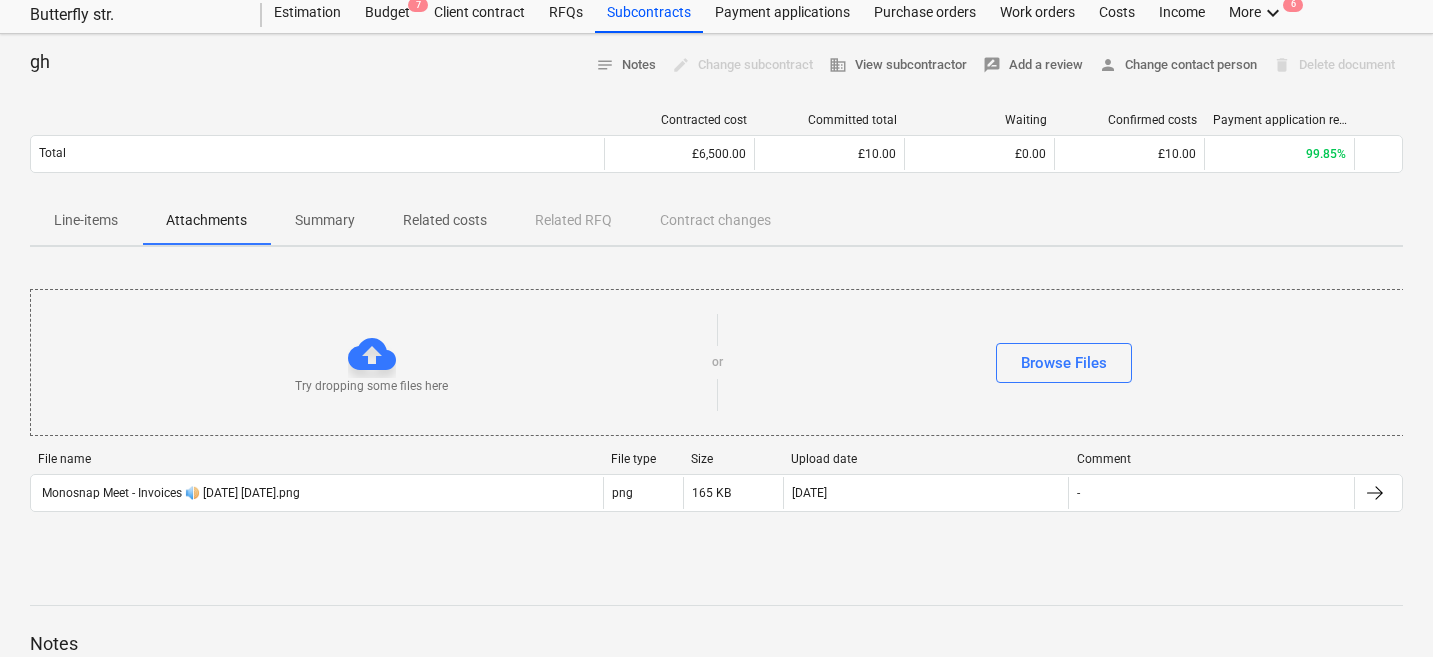 click on "Summary" at bounding box center (325, 220) 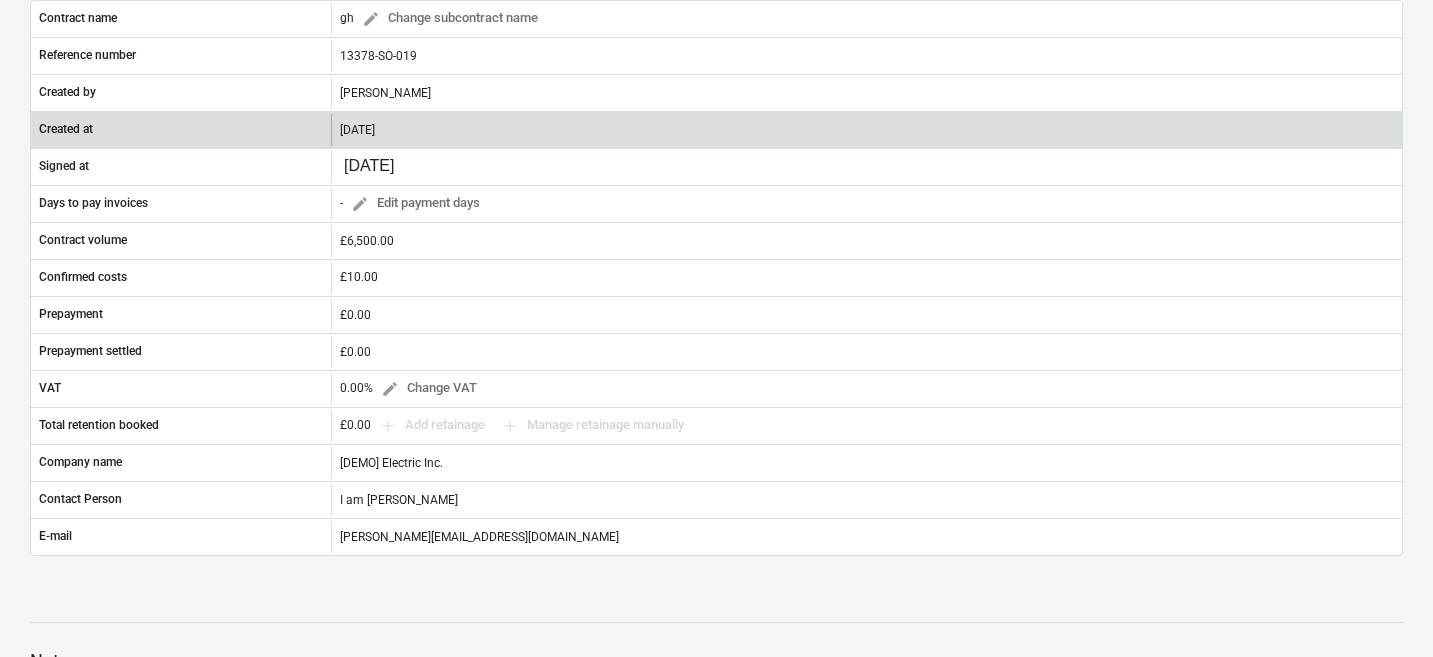 scroll, scrollTop: 564, scrollLeft: 0, axis: vertical 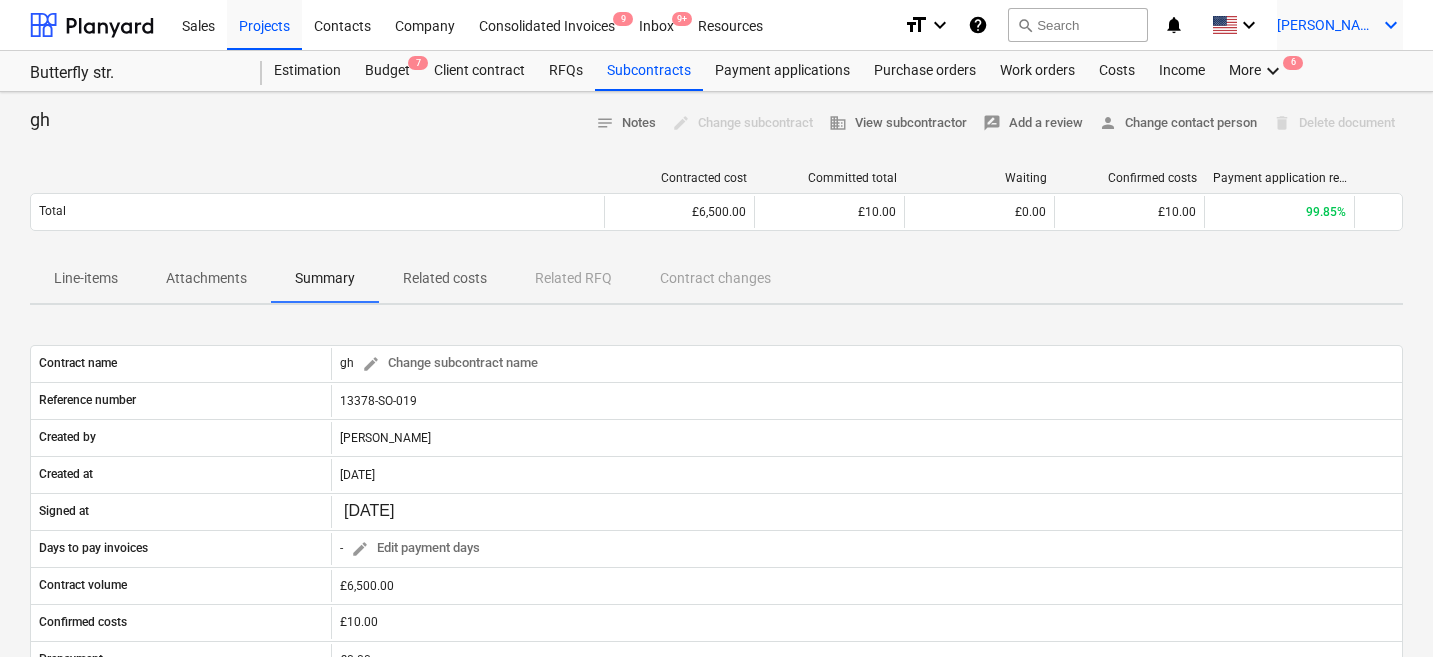 click on "[PERSON_NAME]" at bounding box center (1327, 25) 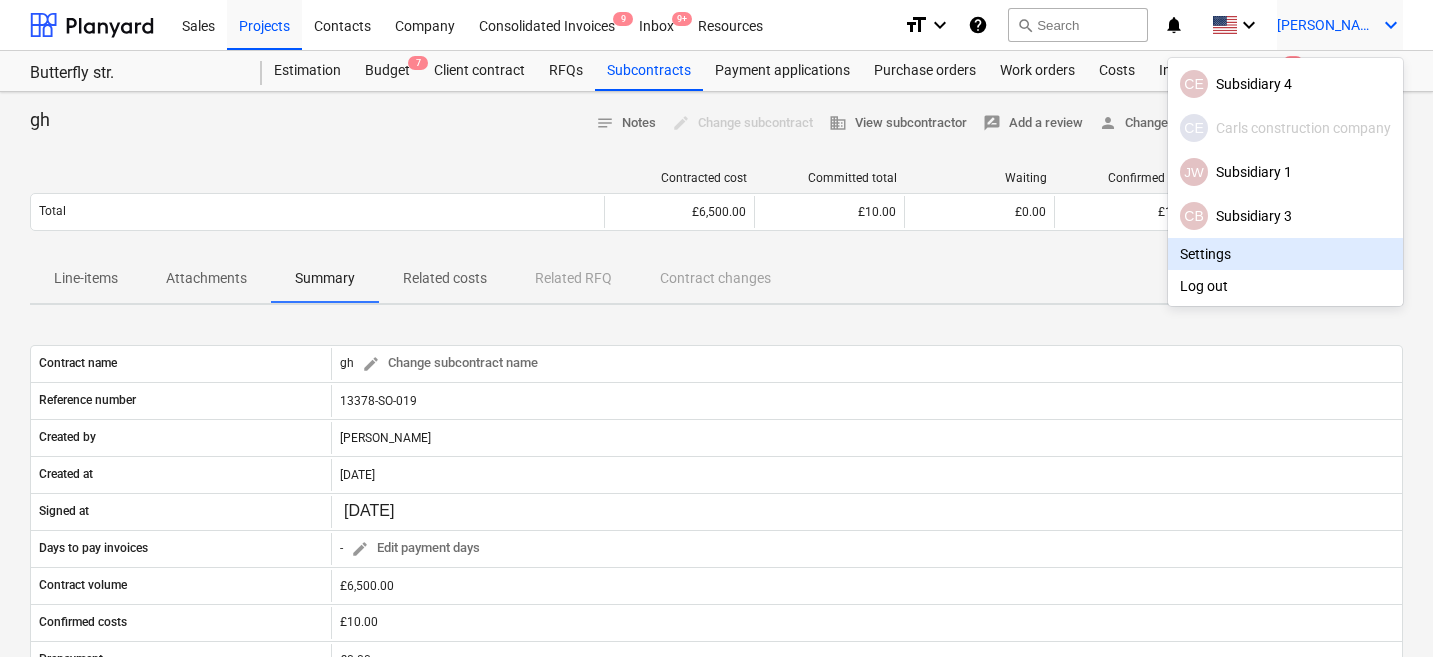 click on "Log out" at bounding box center [1285, 286] 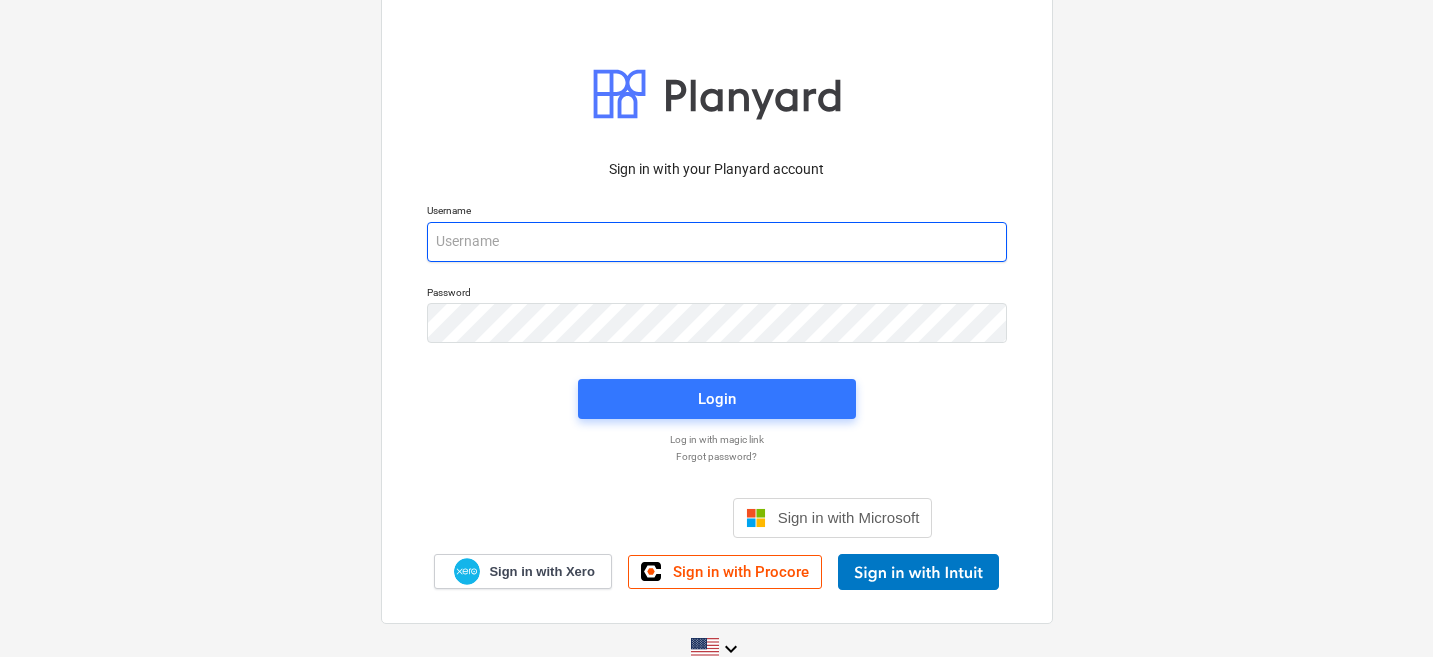 click at bounding box center [717, 242] 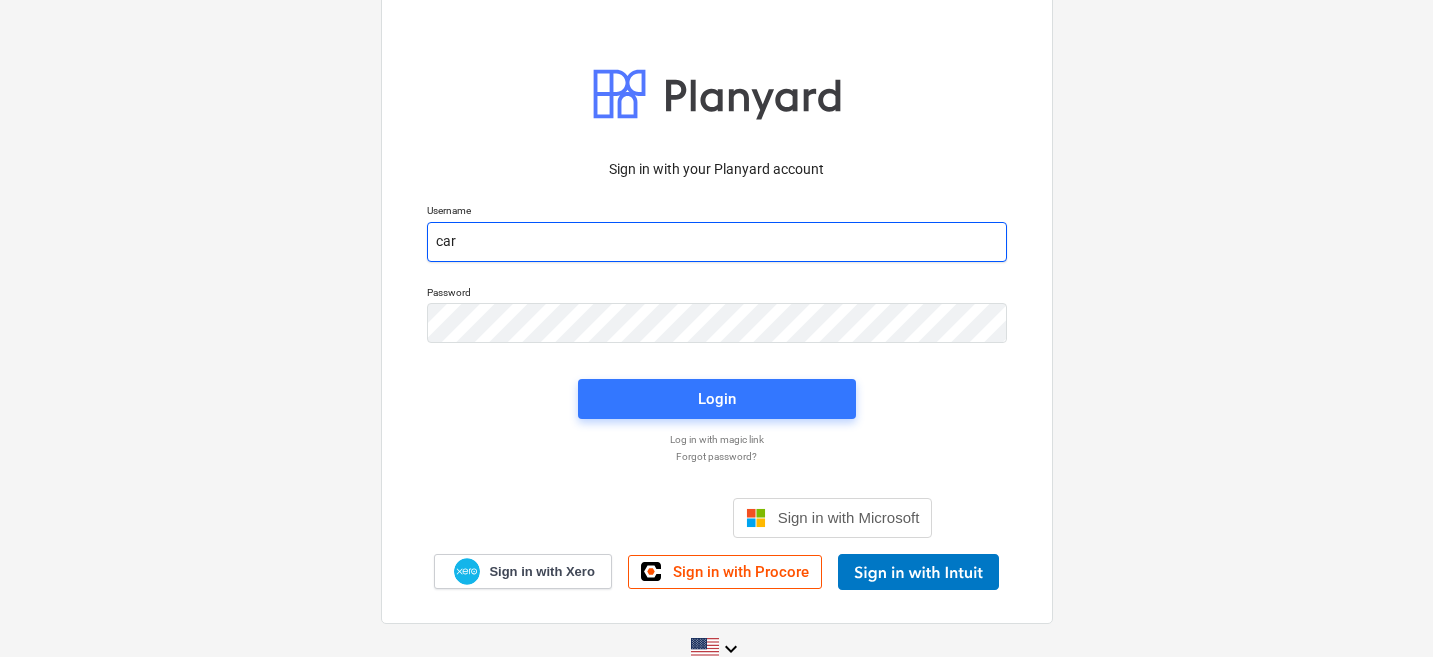 type on "[PERSON_NAME][EMAIL_ADDRESS][DOMAIN_NAME]" 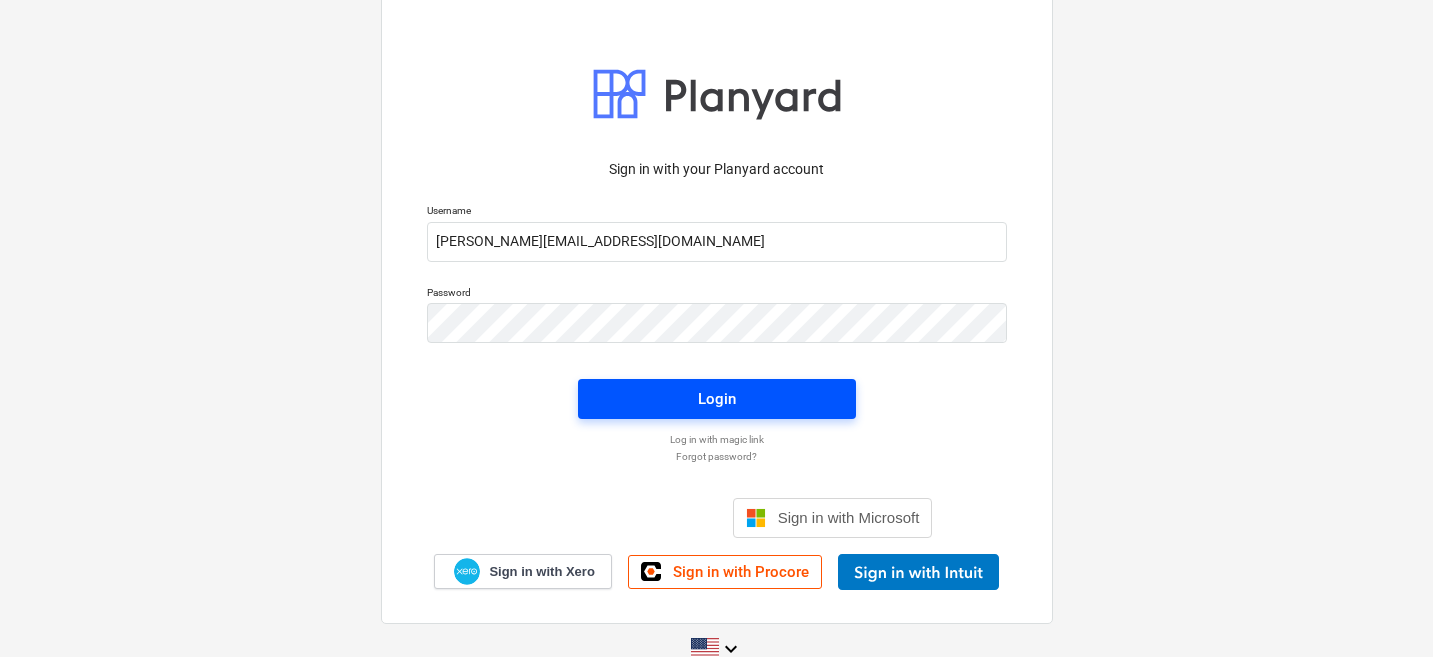click on "Login" at bounding box center (717, 399) 